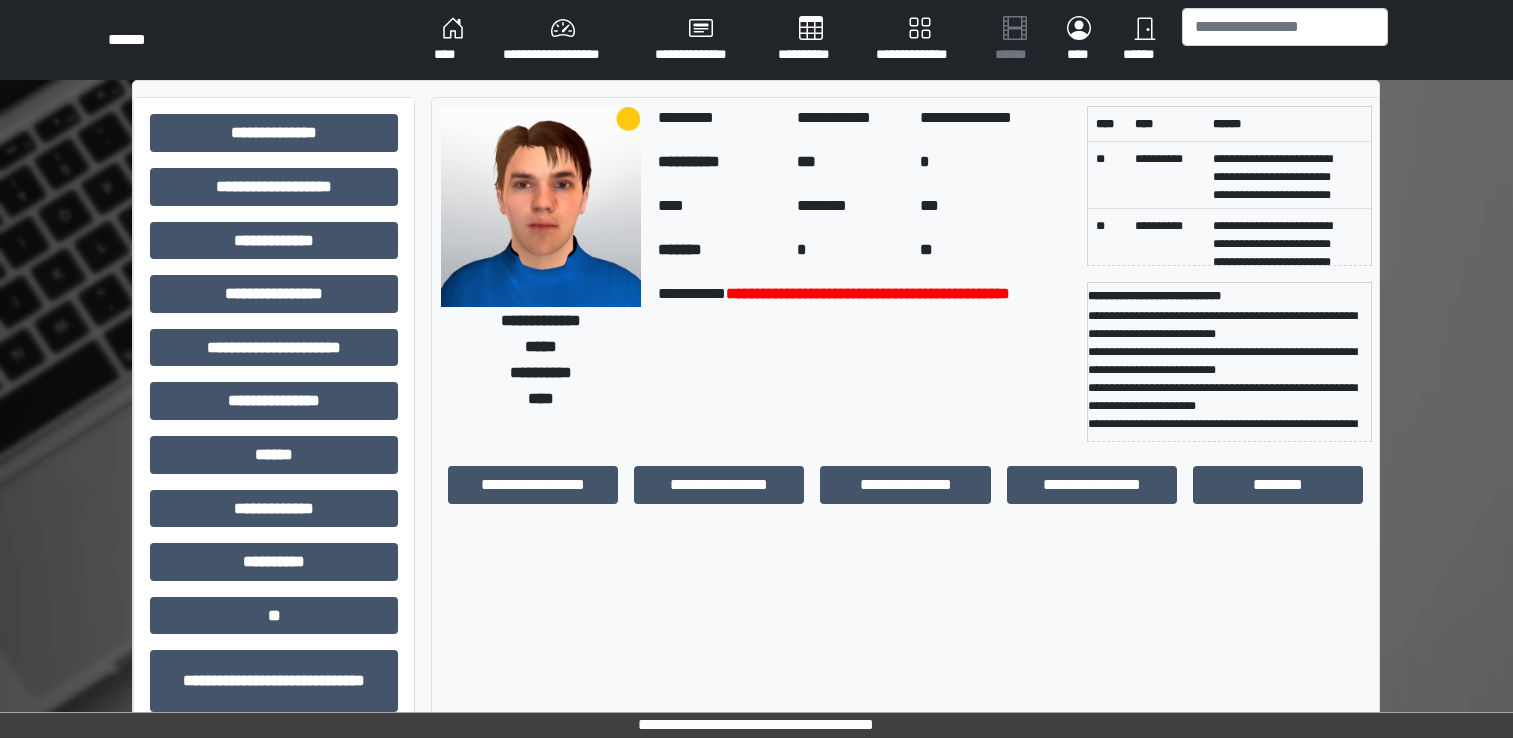 scroll, scrollTop: 0, scrollLeft: 0, axis: both 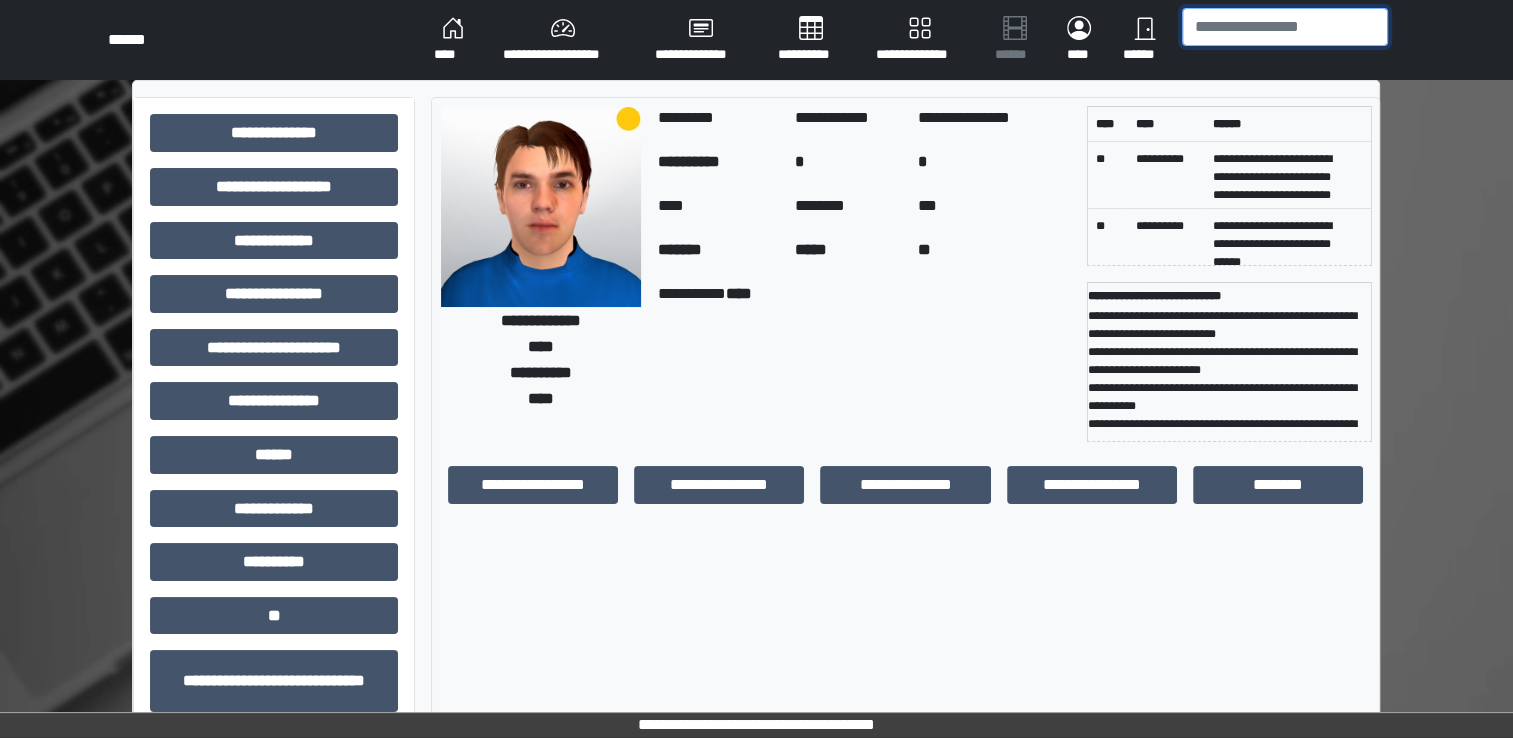 click at bounding box center (1285, 27) 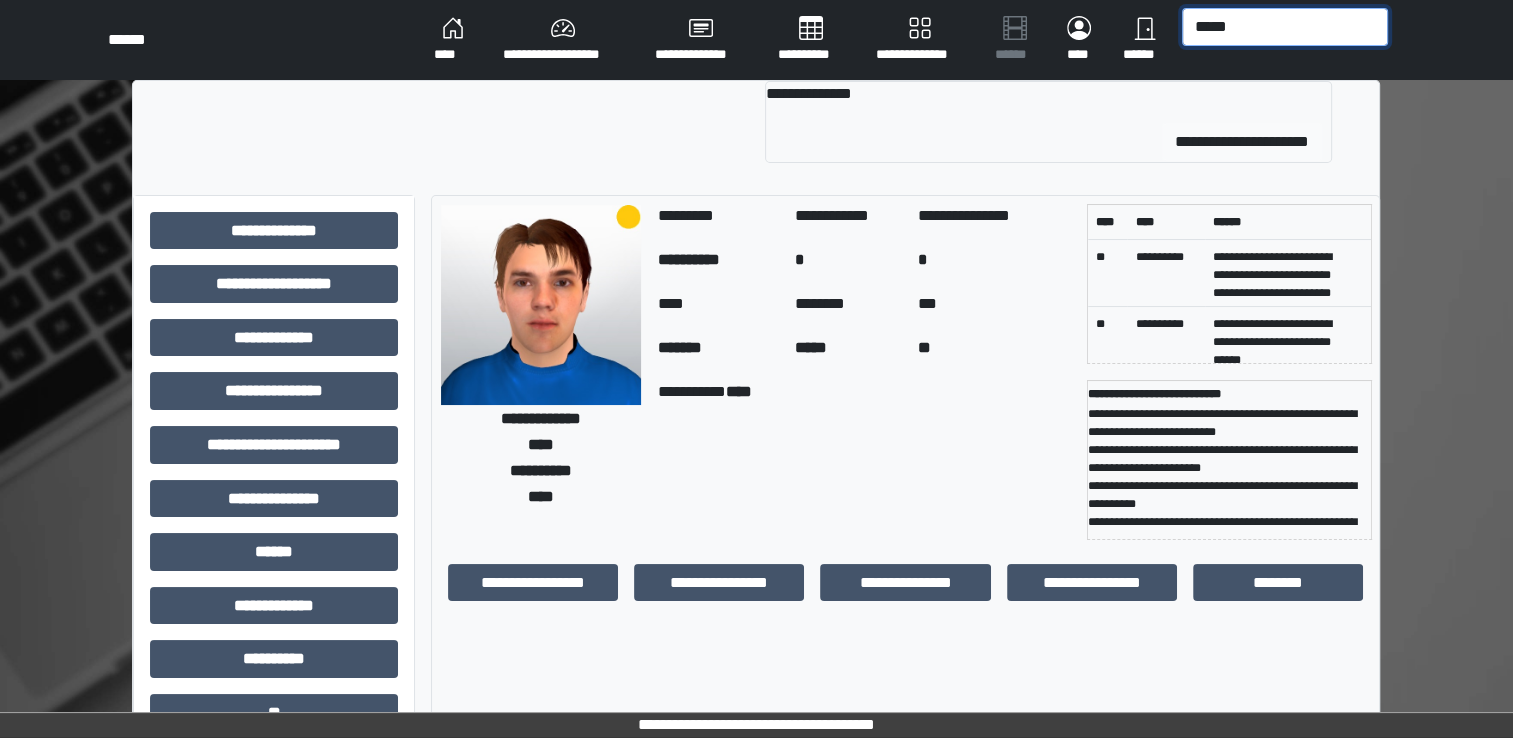 type on "*****" 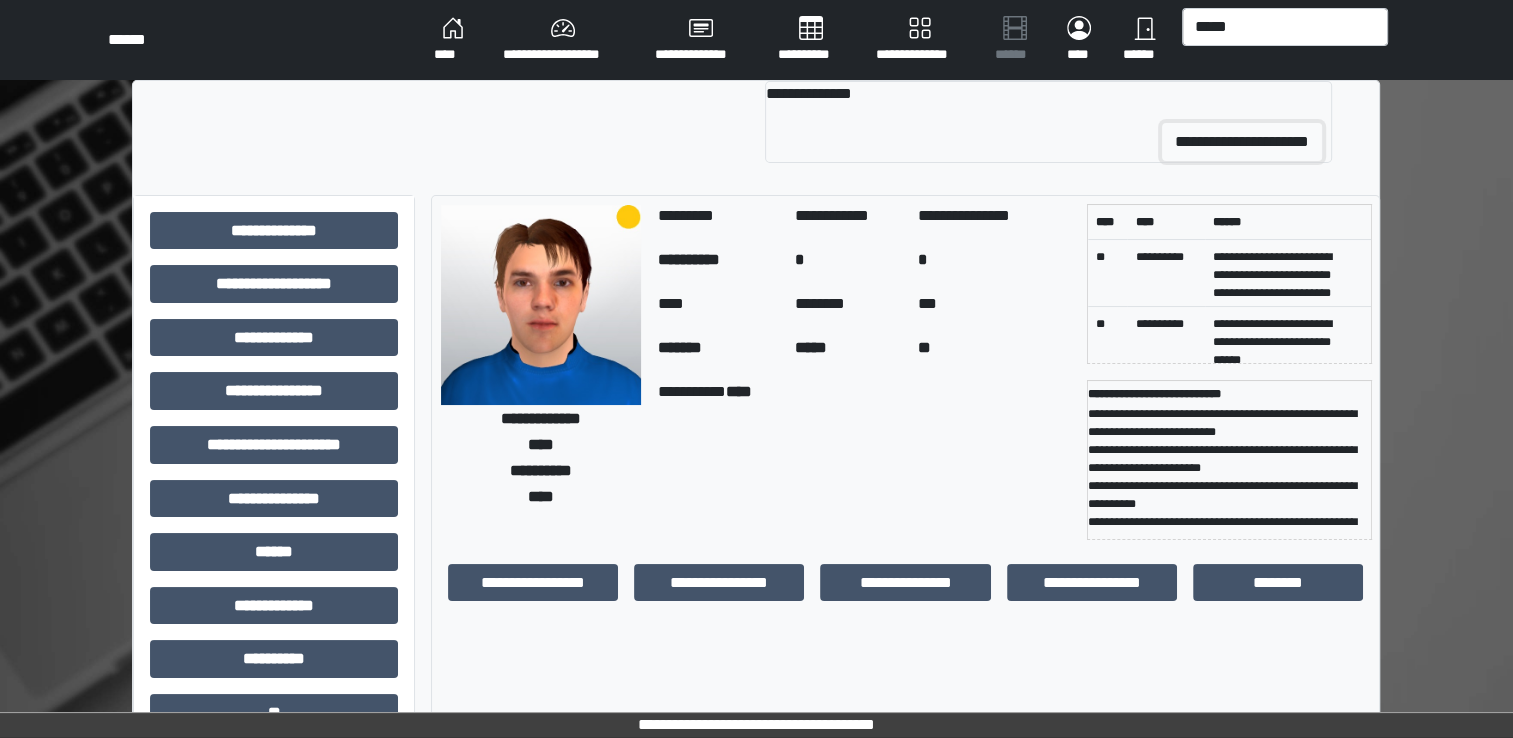 click on "**********" at bounding box center [1242, 142] 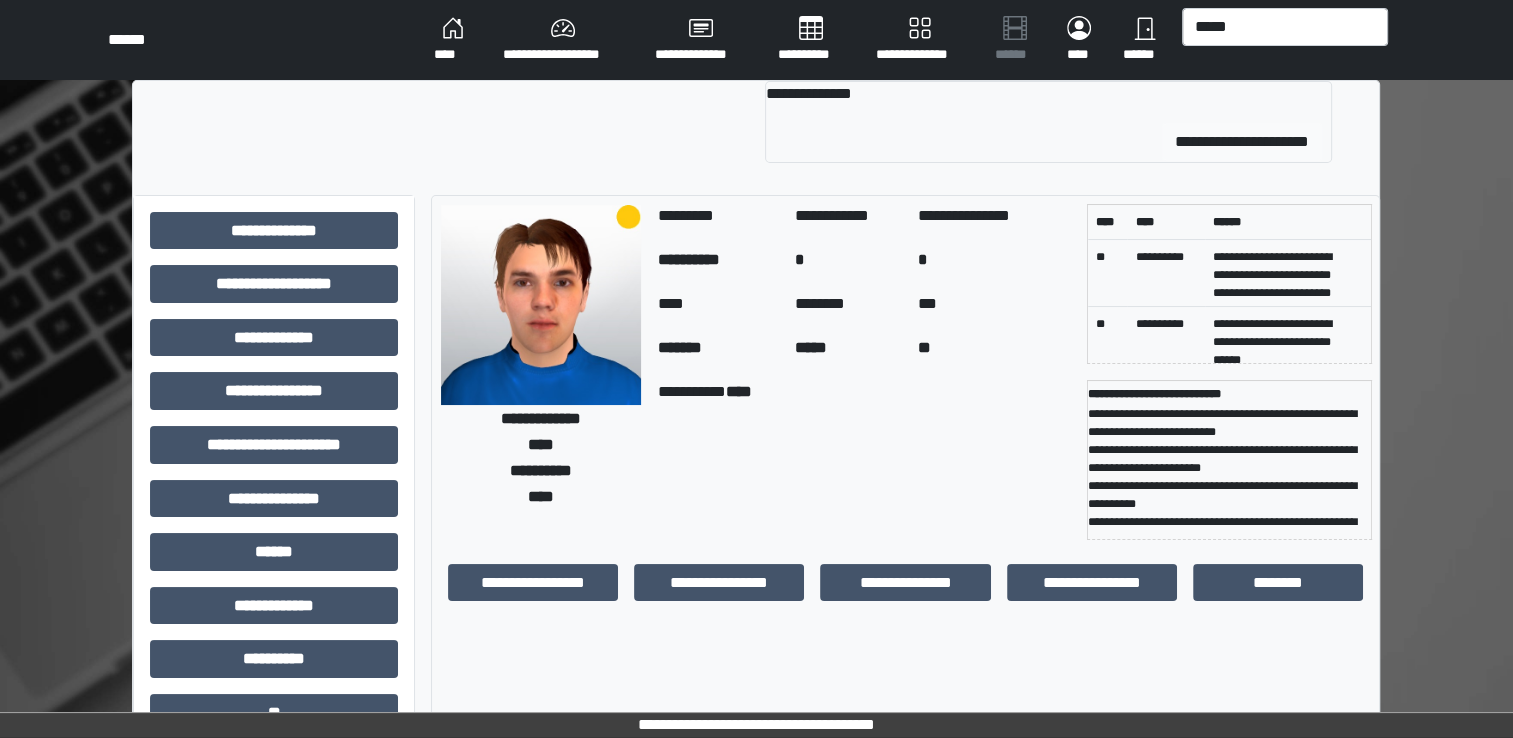 type 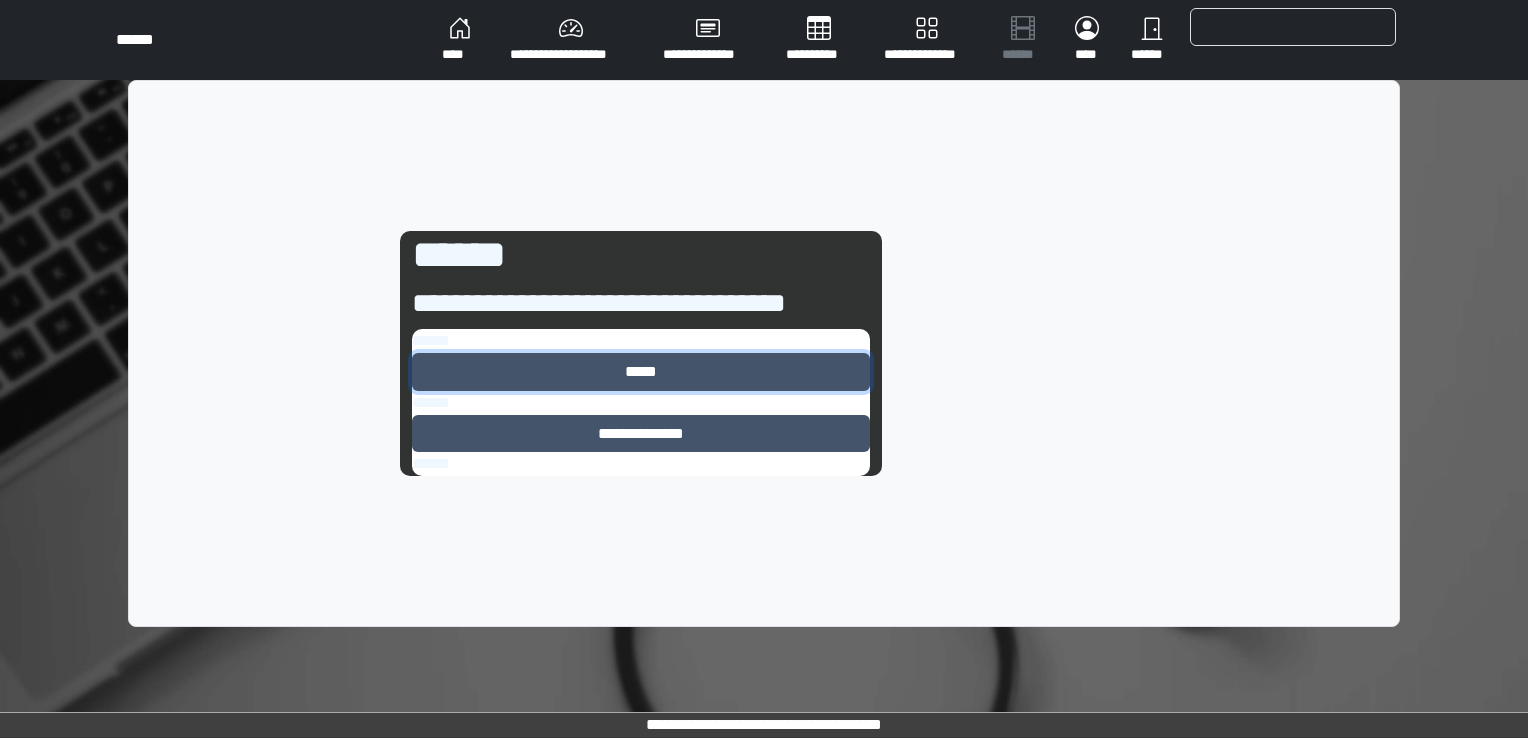 click on "*****" at bounding box center (641, 372) 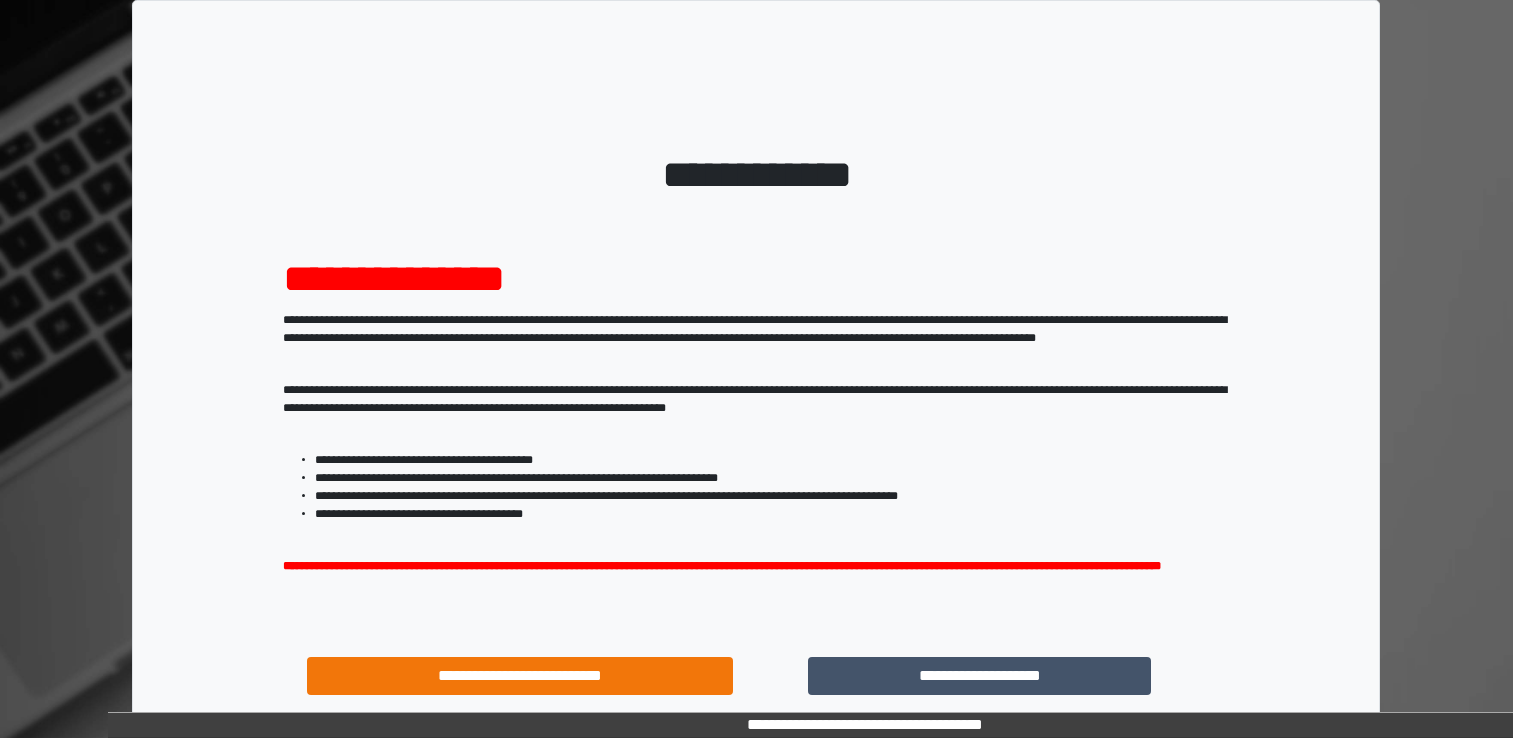 scroll, scrollTop: 0, scrollLeft: 0, axis: both 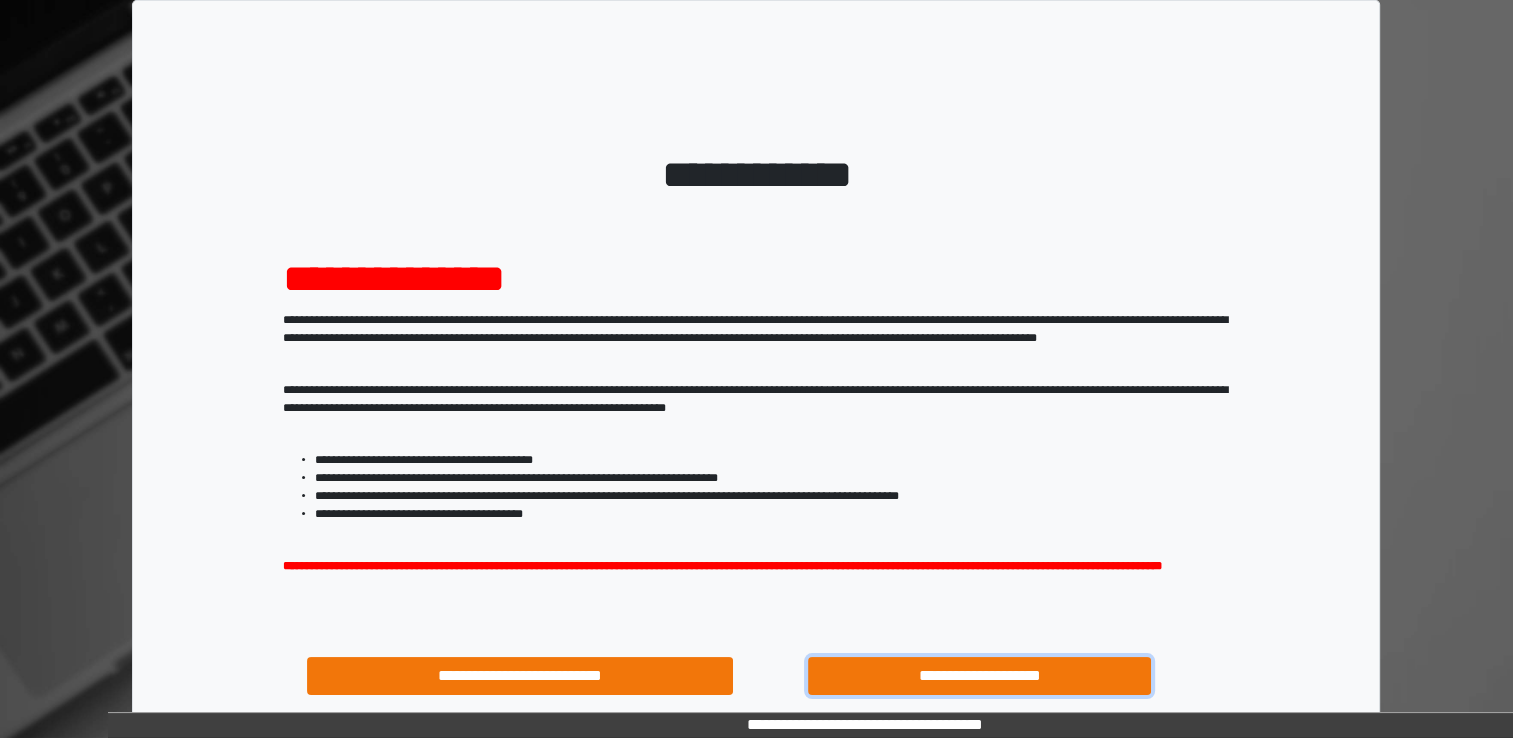click on "**********" at bounding box center (980, 676) 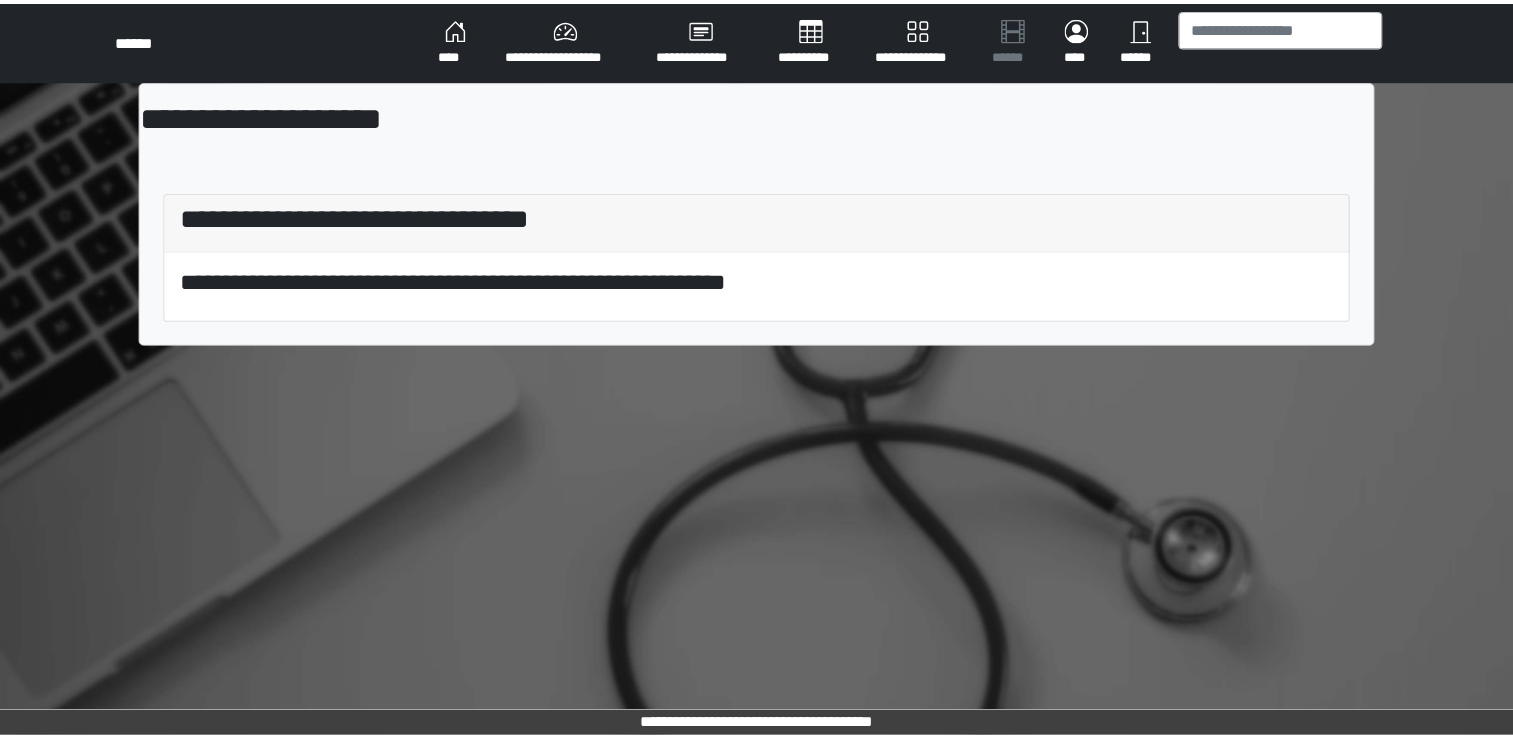 scroll, scrollTop: 0, scrollLeft: 0, axis: both 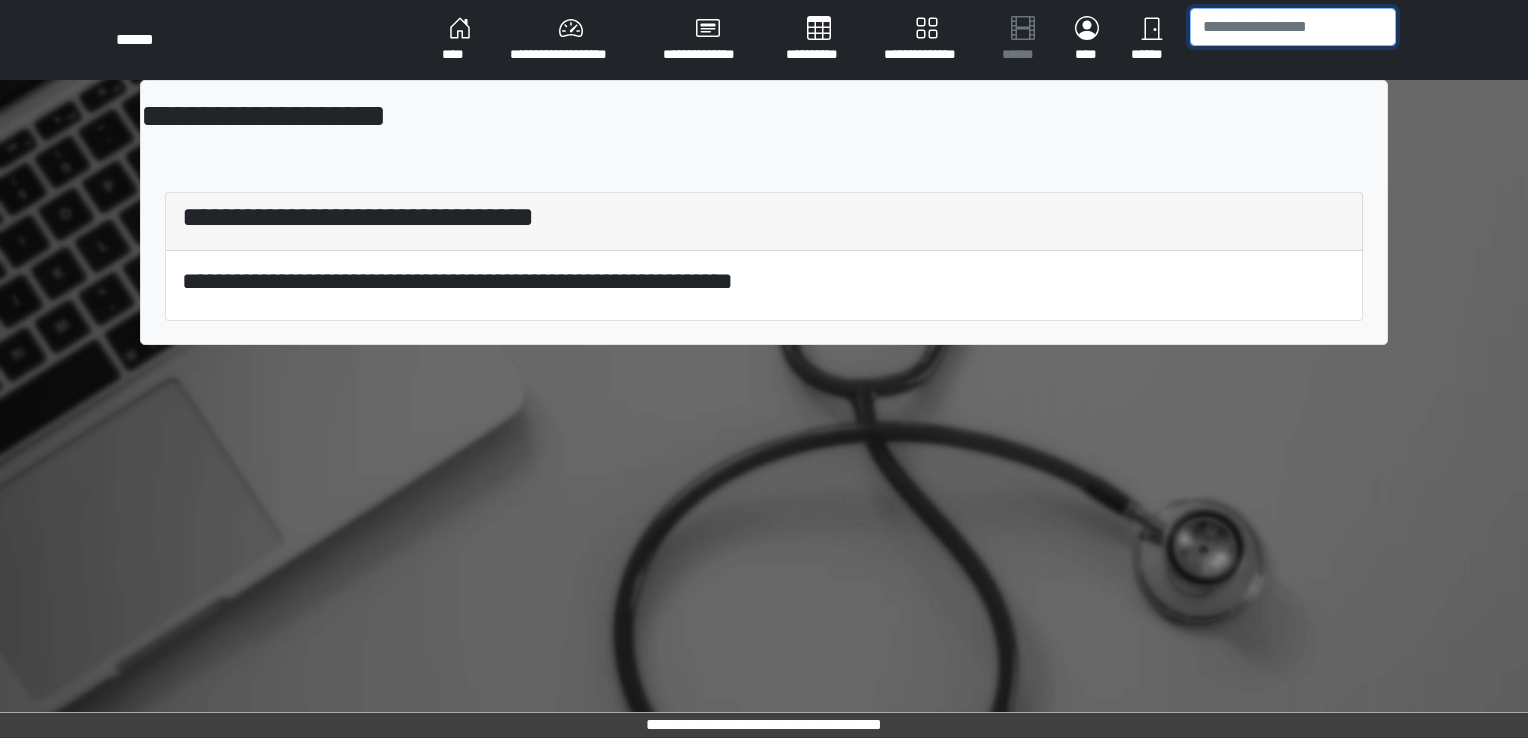 click at bounding box center (1293, 27) 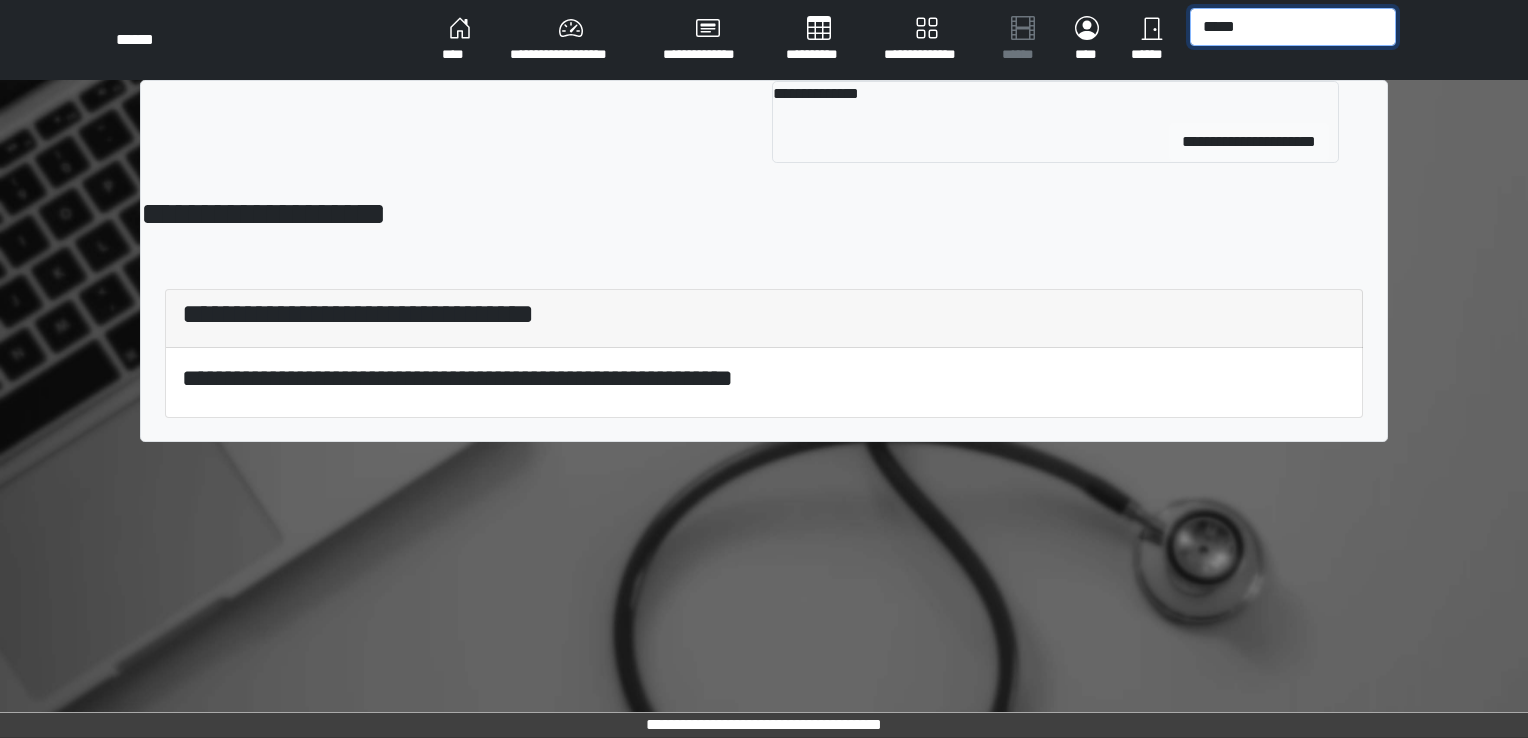type on "*****" 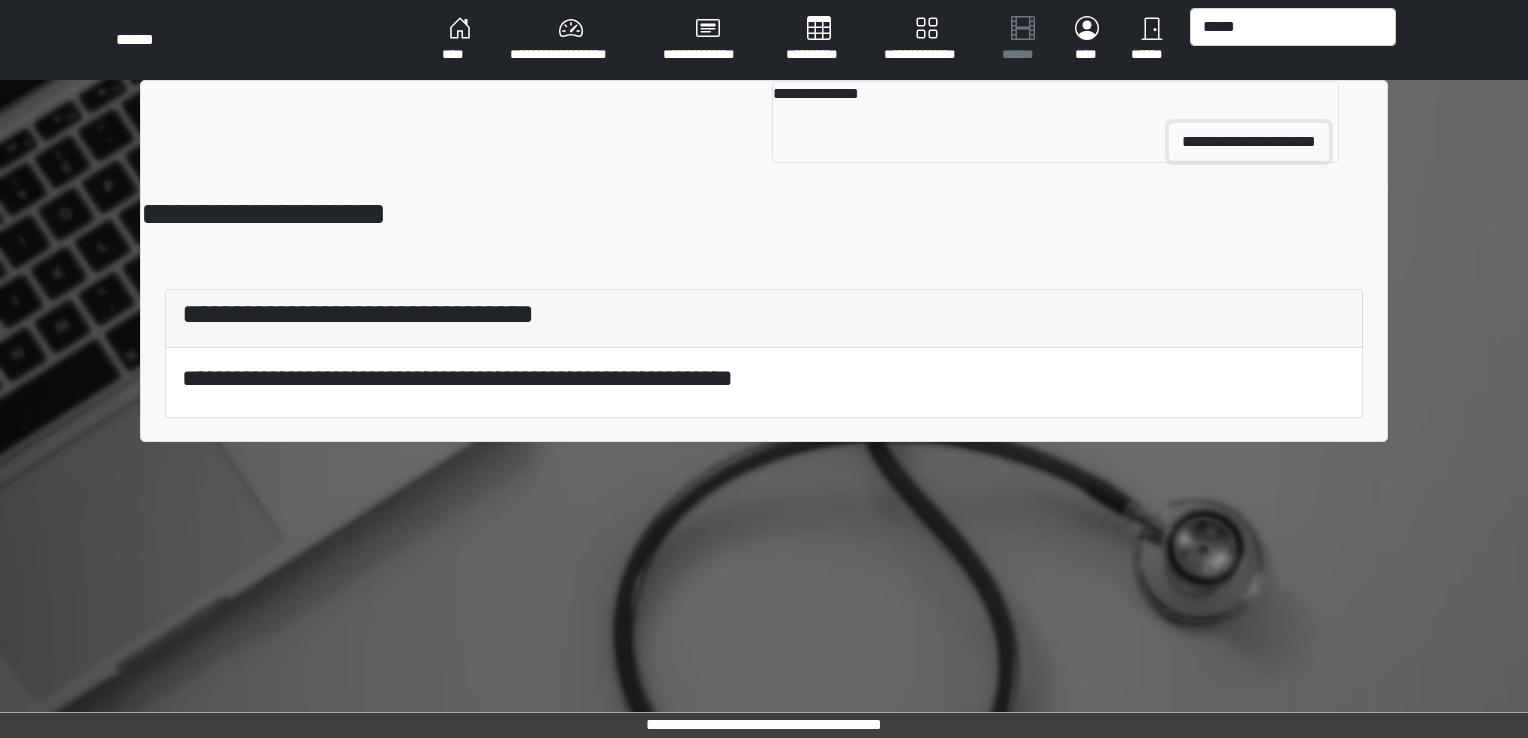 drag, startPoint x: 1220, startPoint y: 127, endPoint x: 1220, endPoint y: 148, distance: 21 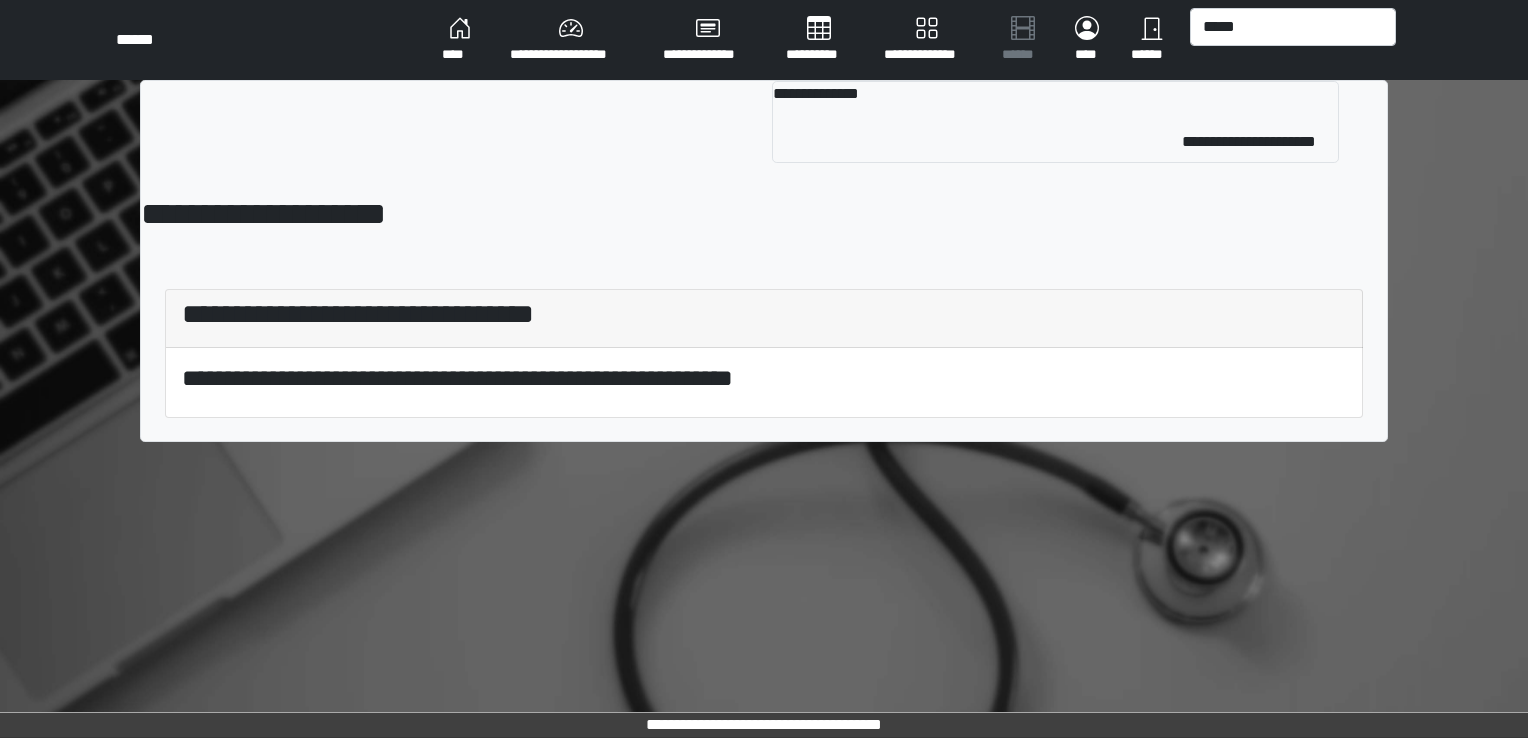 type 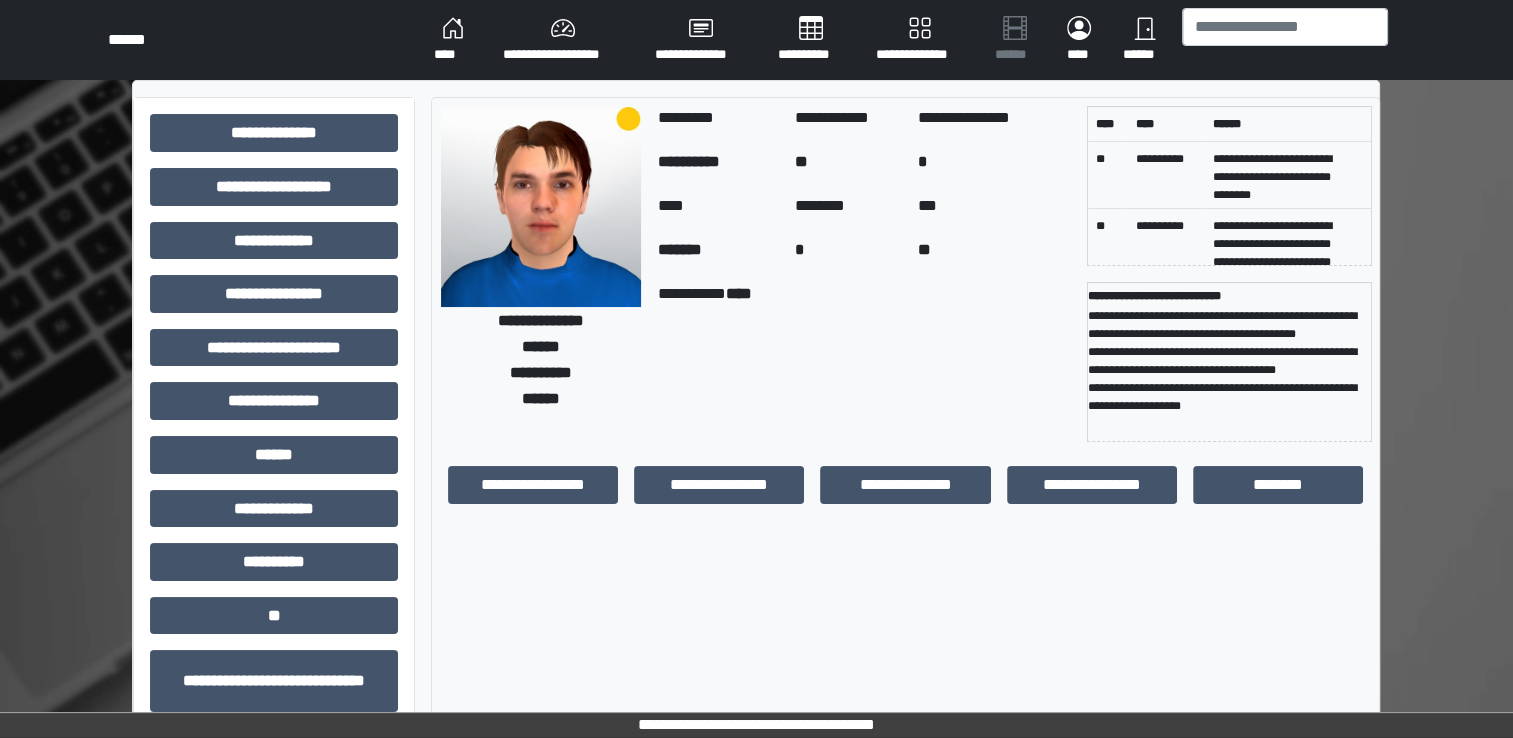 click on "**********" at bounding box center (1288, 175) 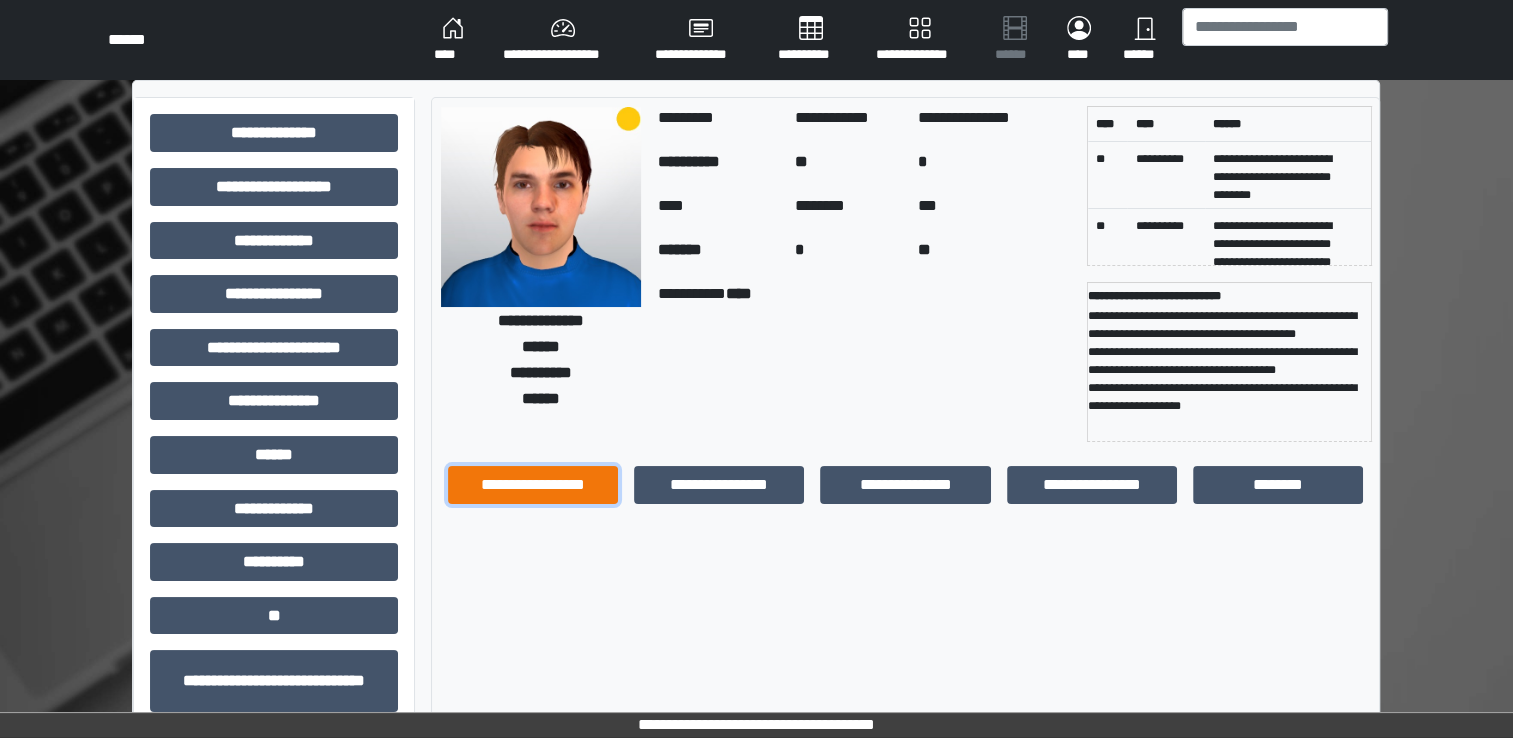 click on "**********" at bounding box center (533, 485) 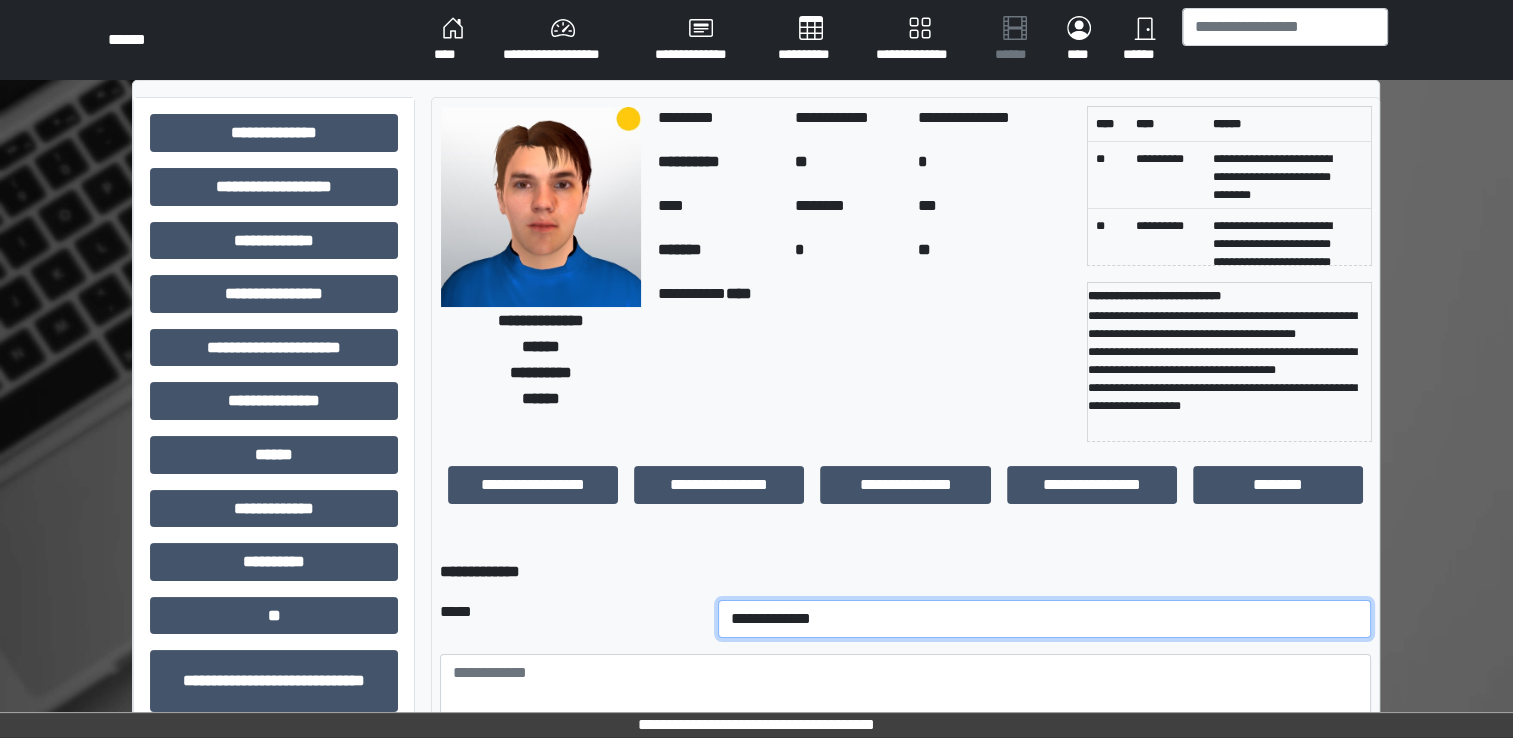 click on "**********" at bounding box center [1045, 619] 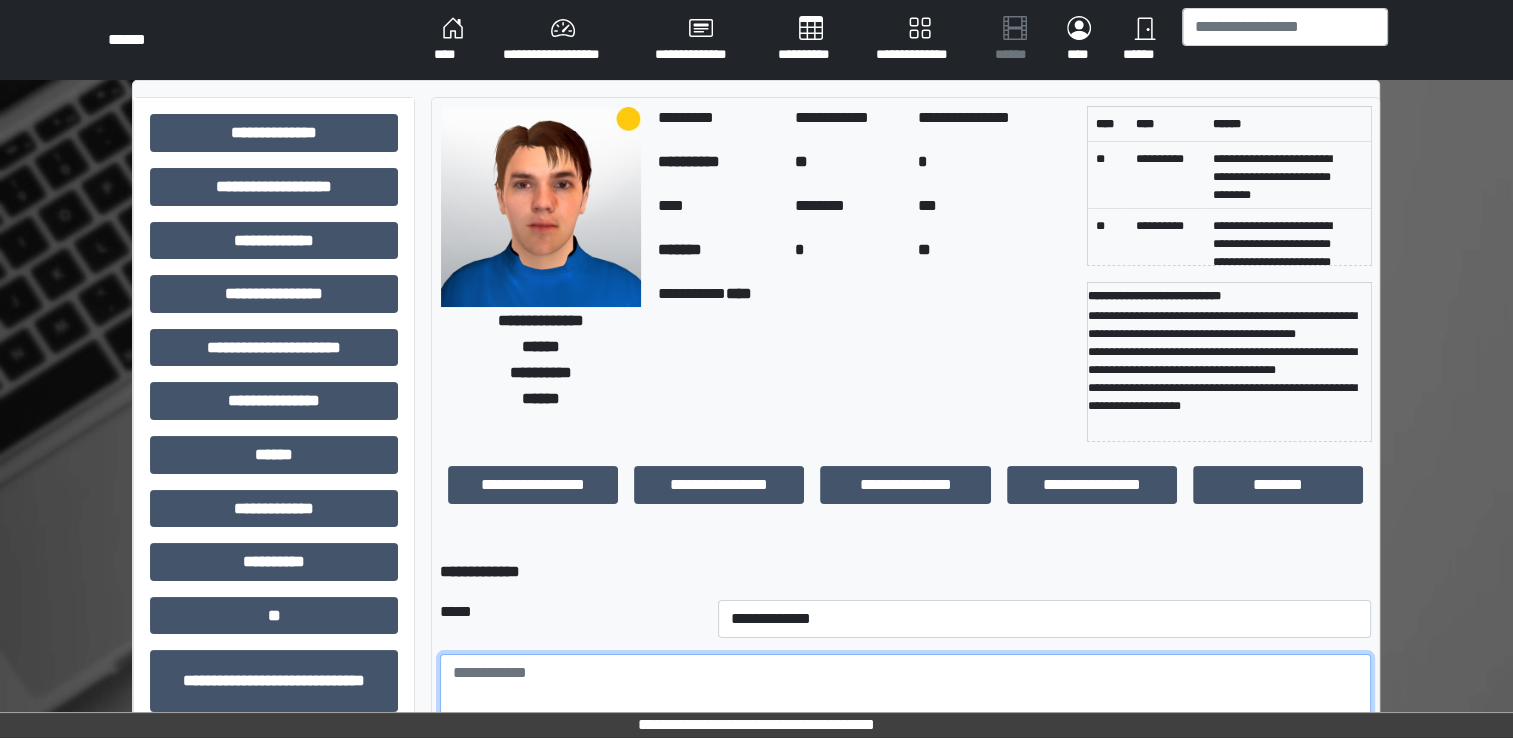 click at bounding box center [905, 709] 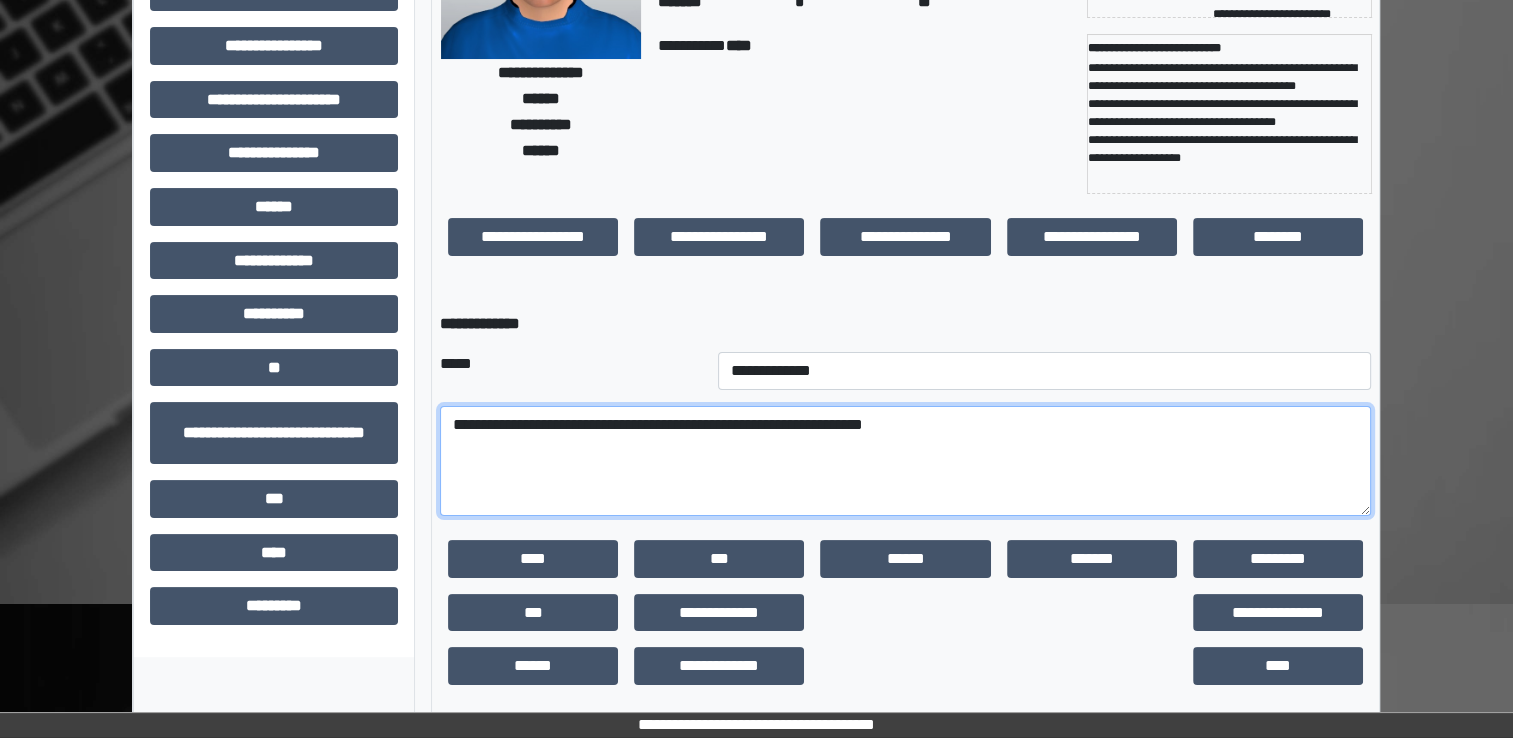 scroll, scrollTop: 259, scrollLeft: 0, axis: vertical 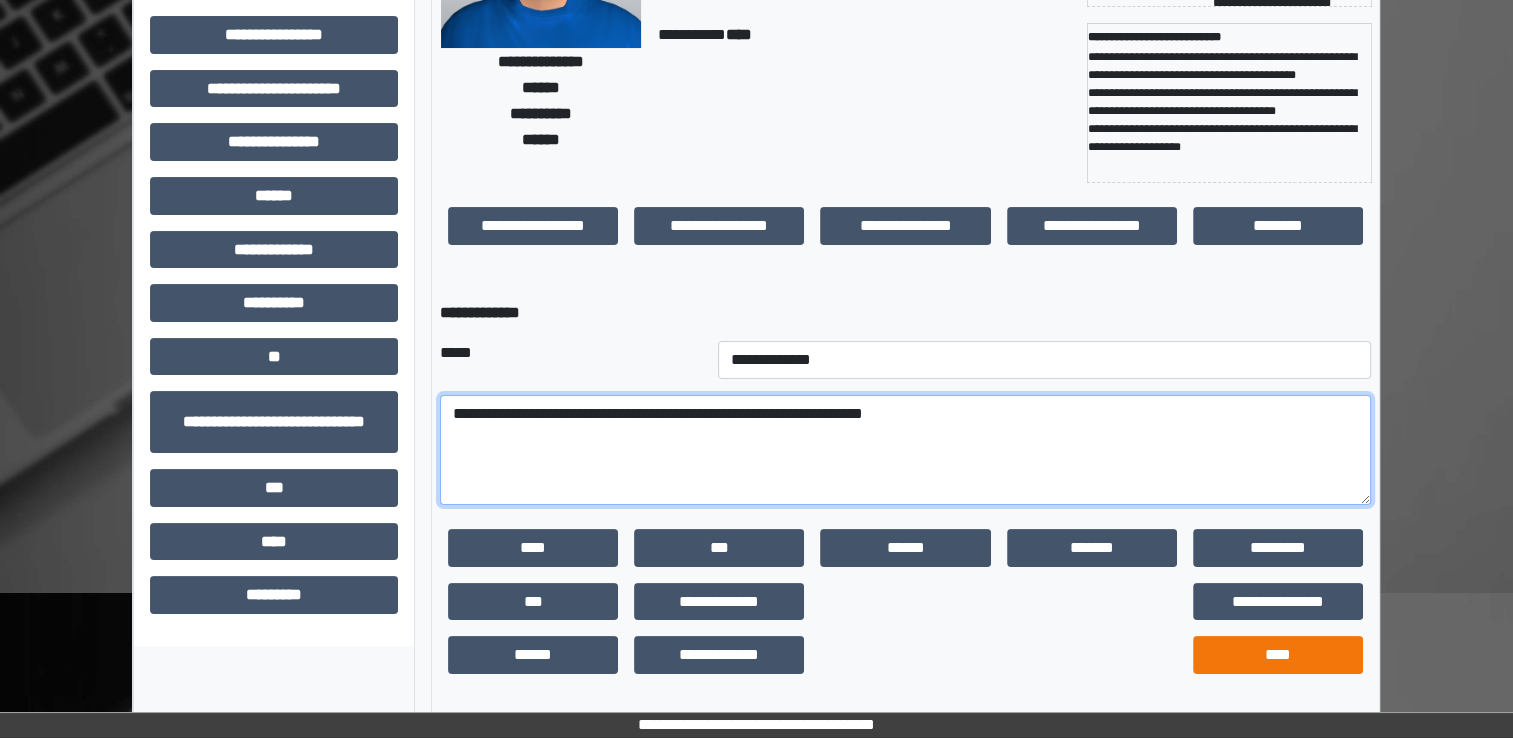 type on "**********" 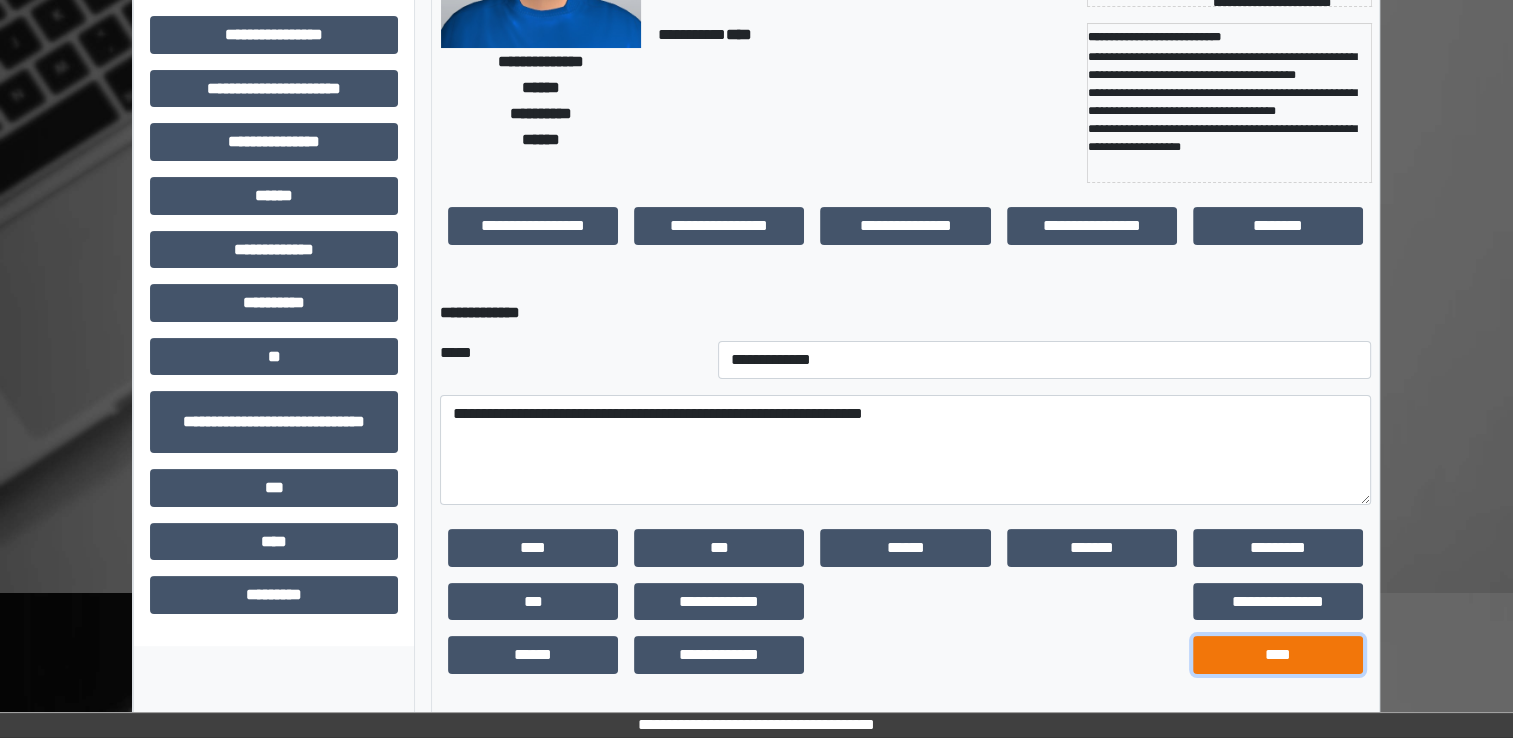 click on "****" at bounding box center (1278, 655) 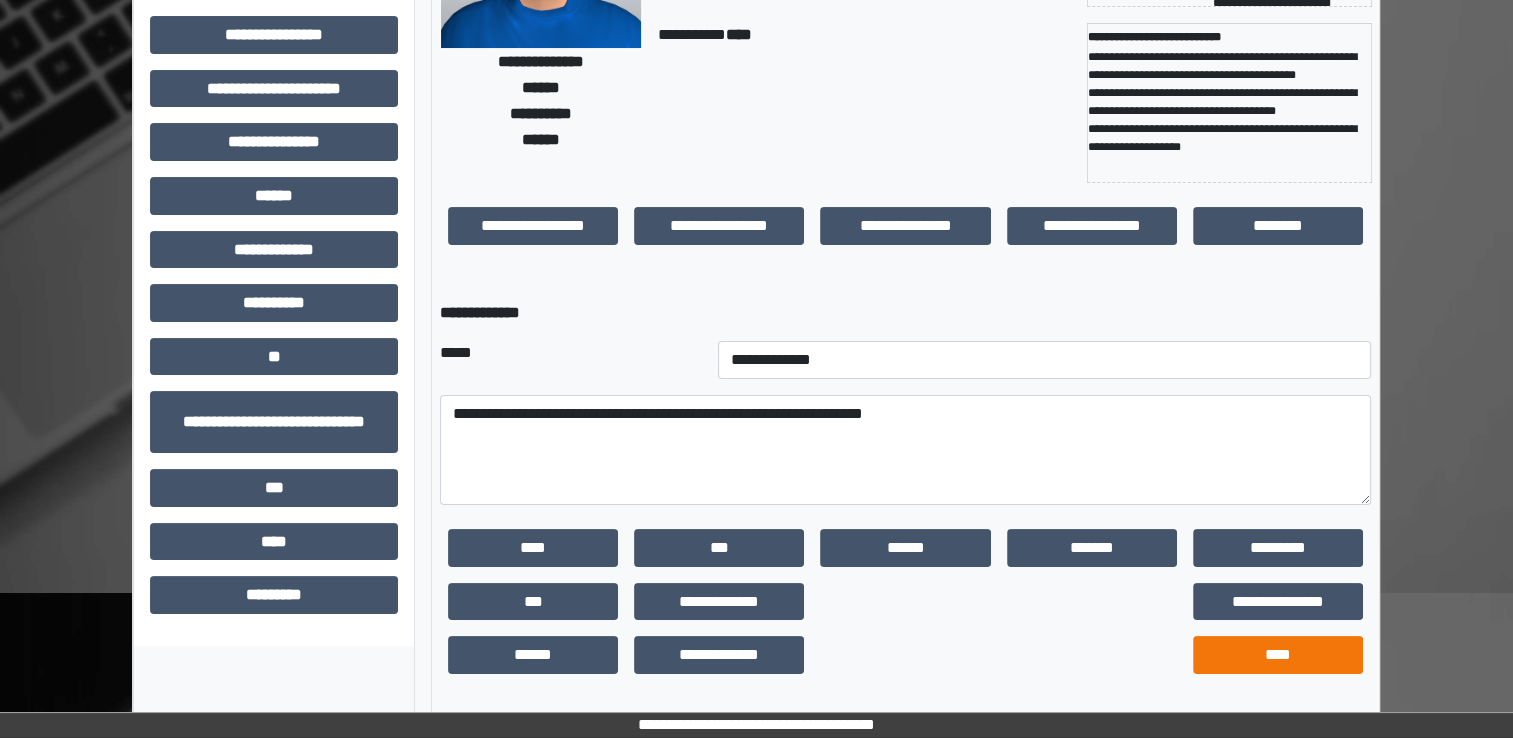 scroll, scrollTop: 184, scrollLeft: 0, axis: vertical 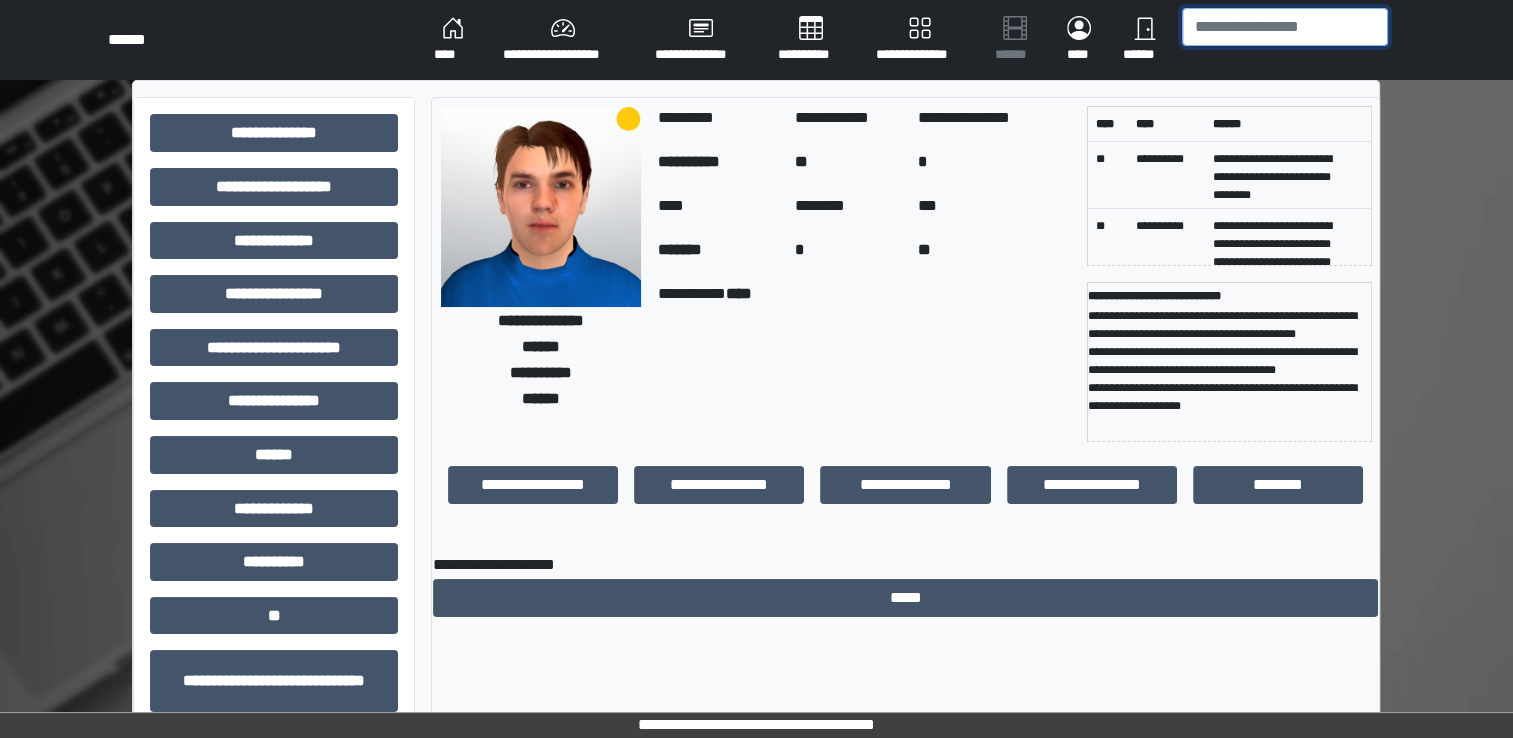 click at bounding box center (1285, 27) 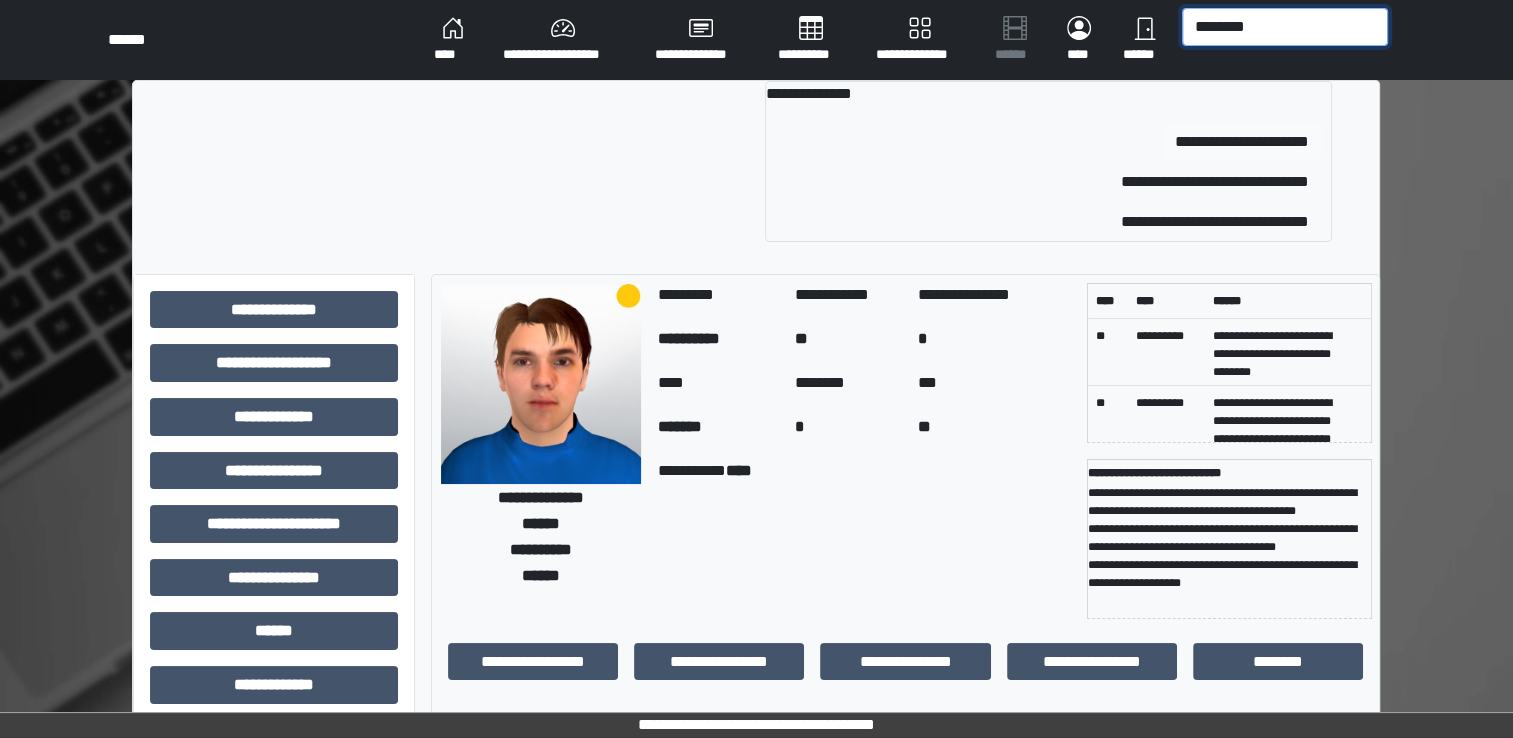 type on "********" 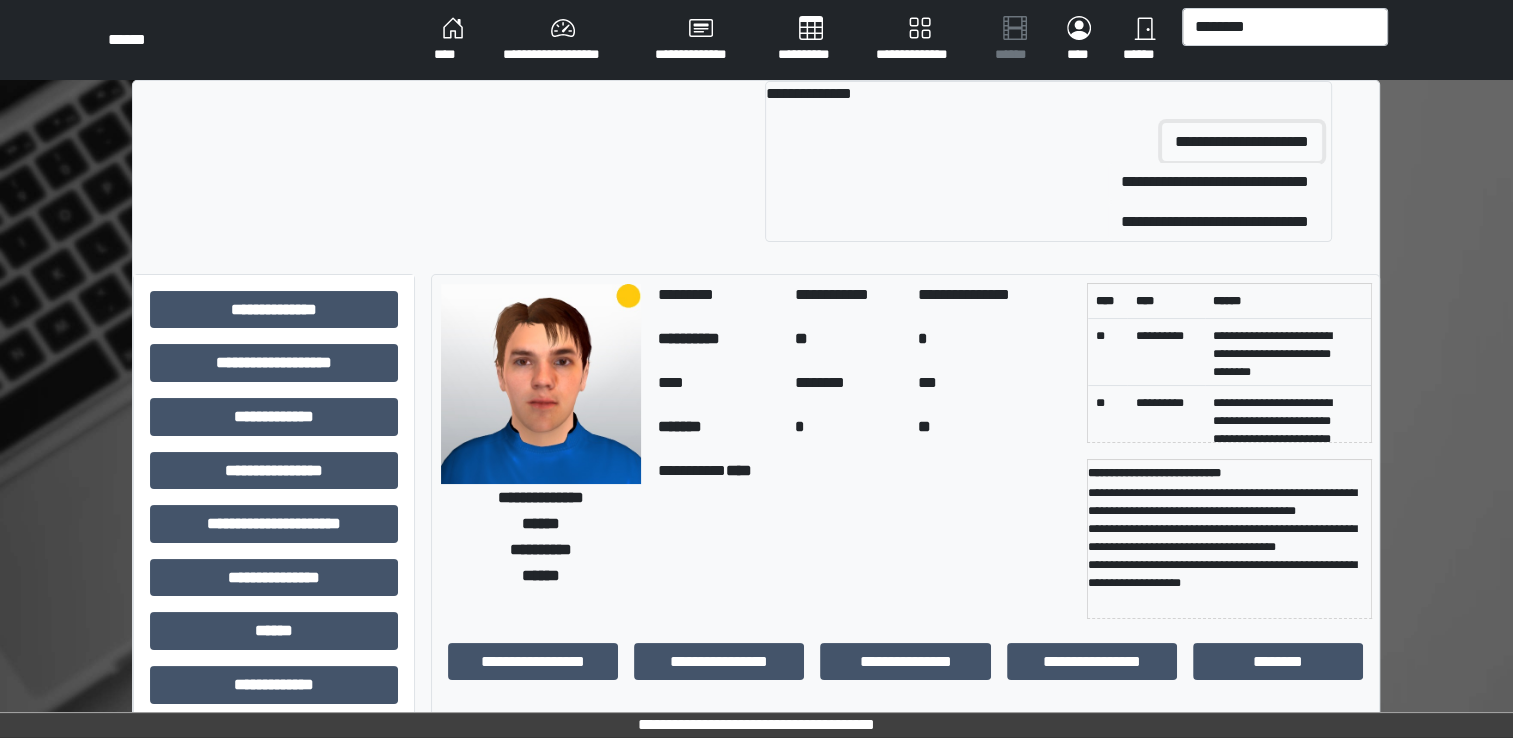 click on "**********" at bounding box center [1242, 142] 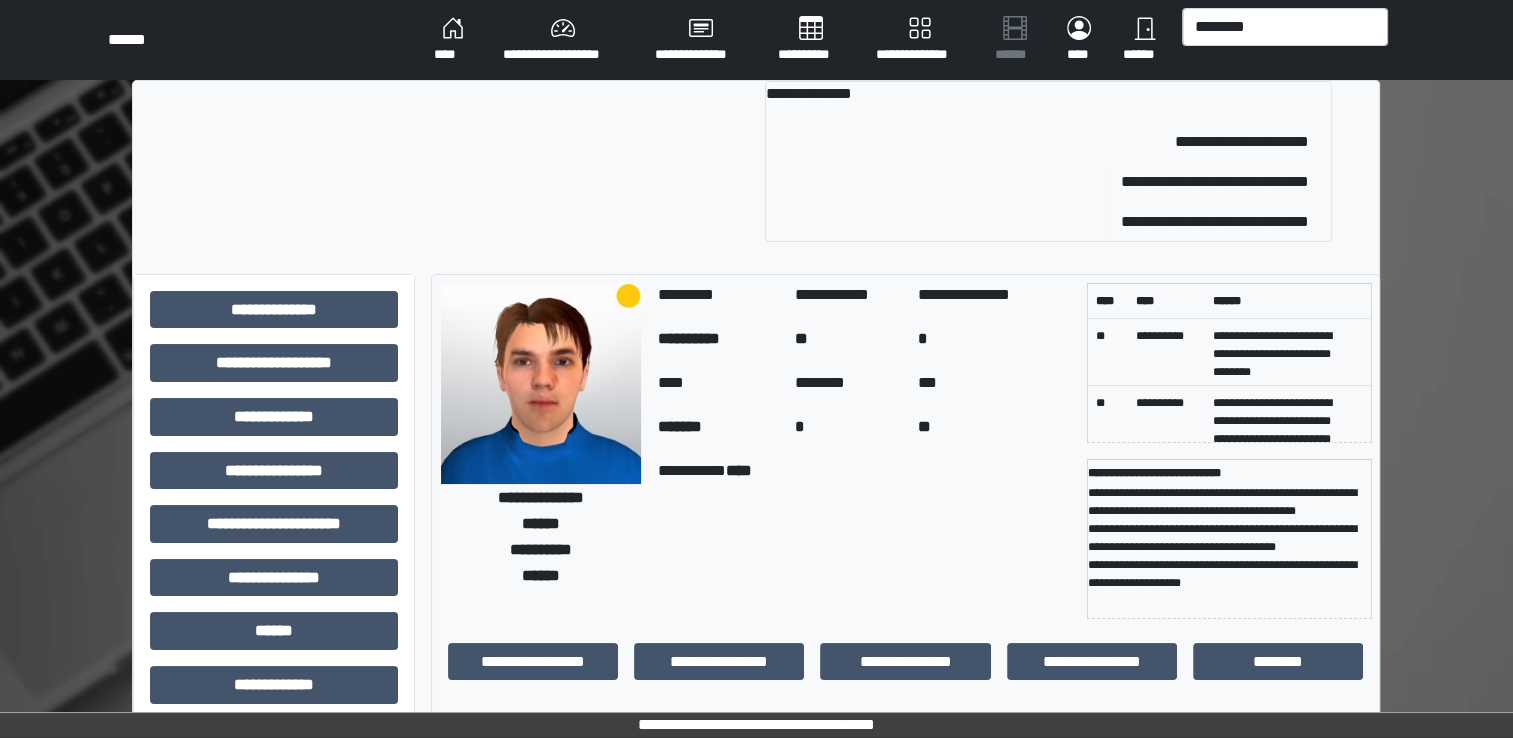 type 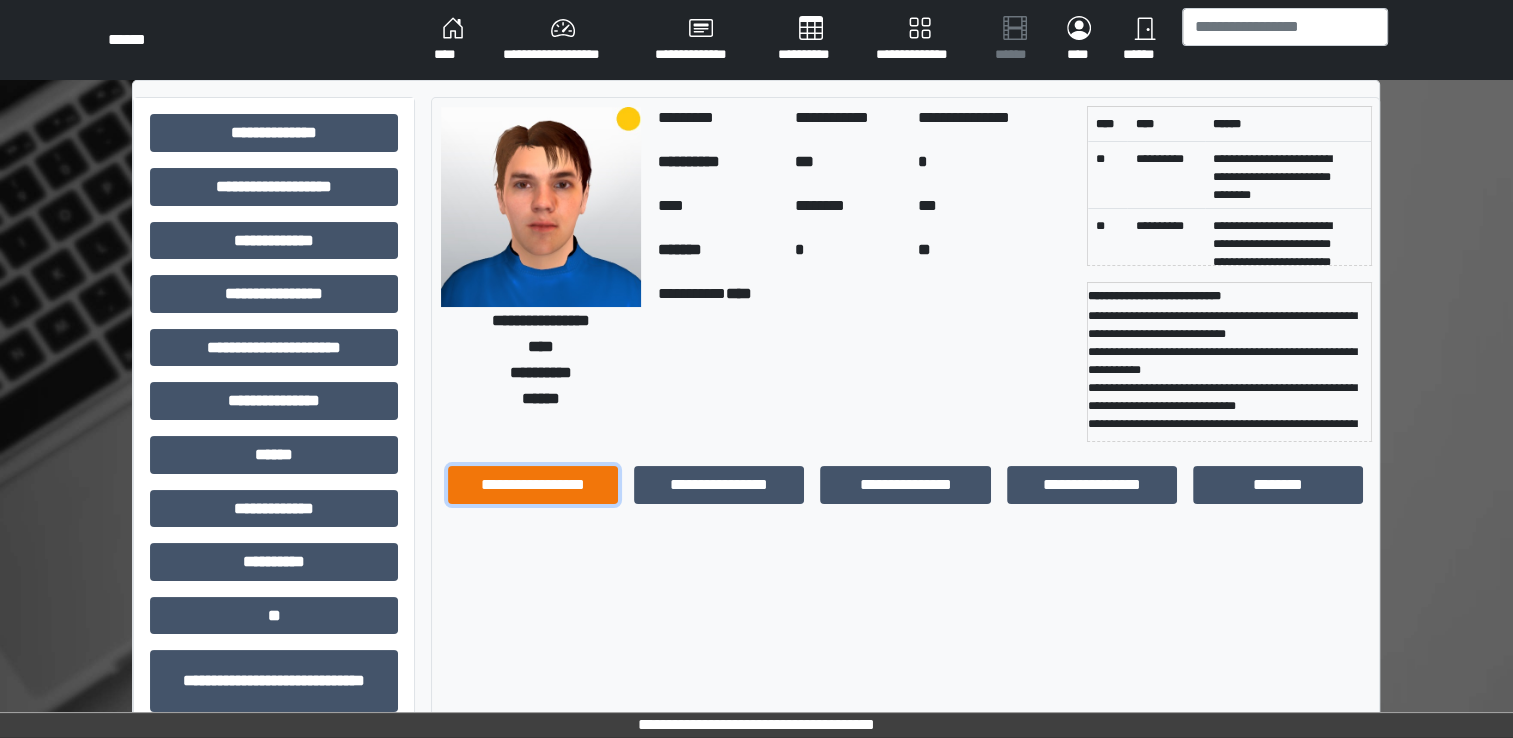 click on "**********" at bounding box center (533, 485) 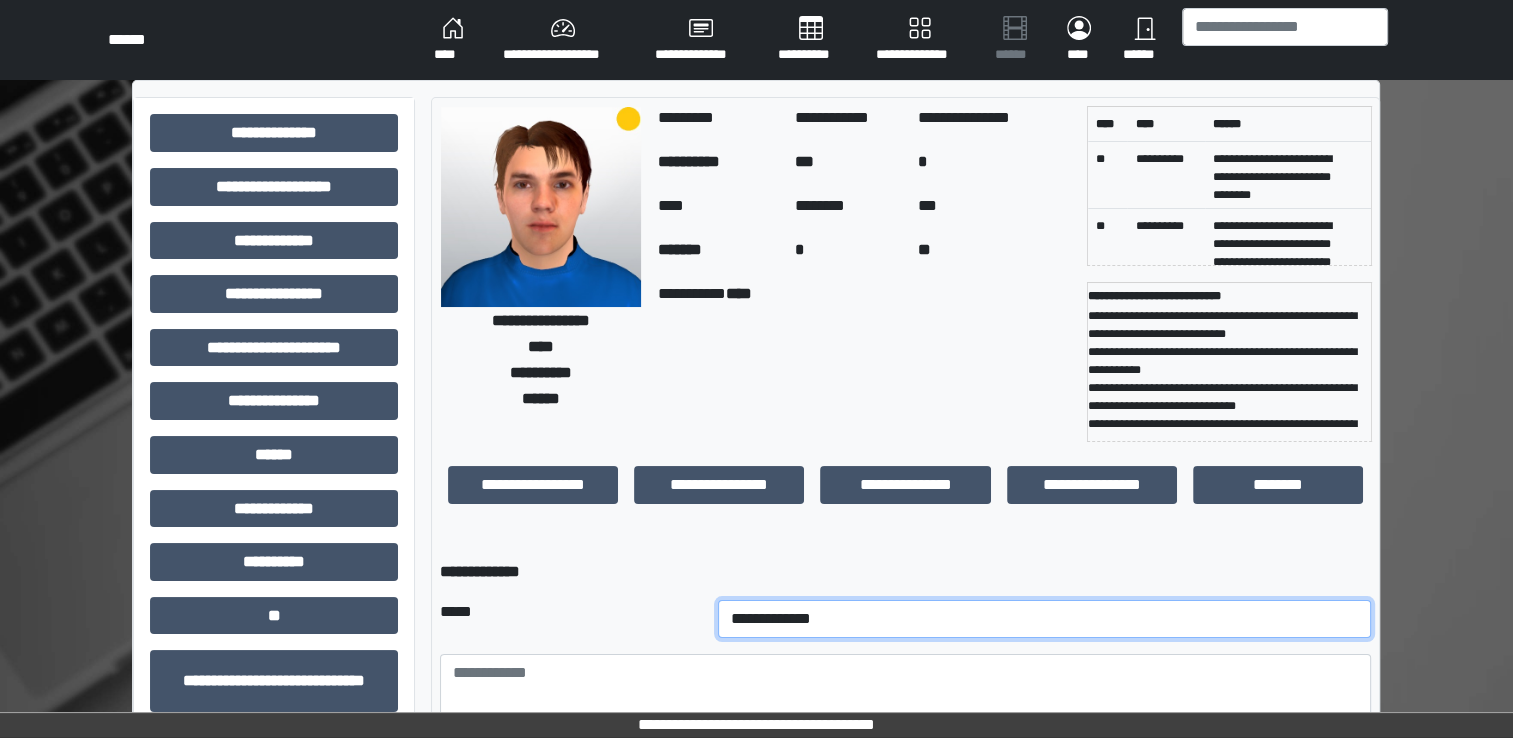click on "**********" at bounding box center [1045, 619] 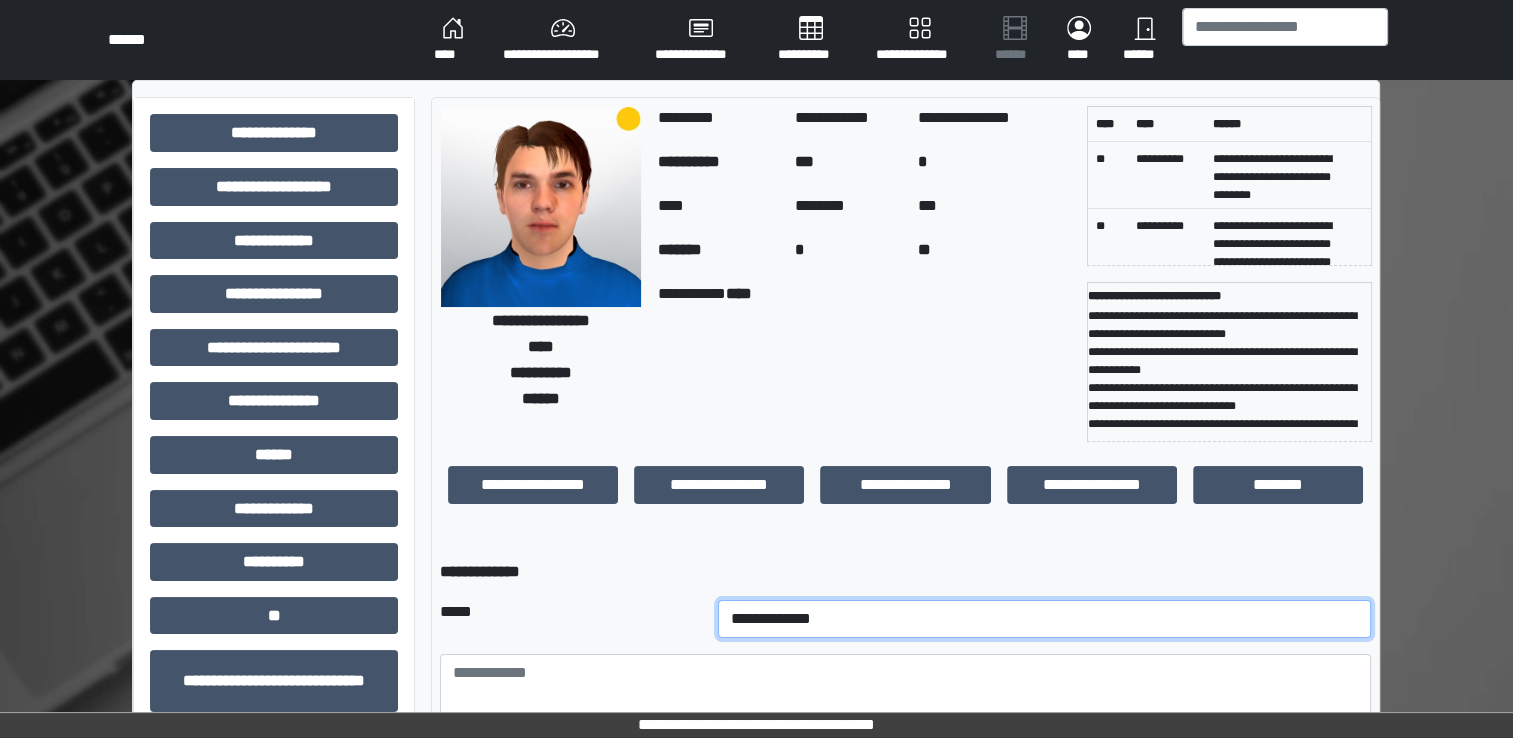 select on "*" 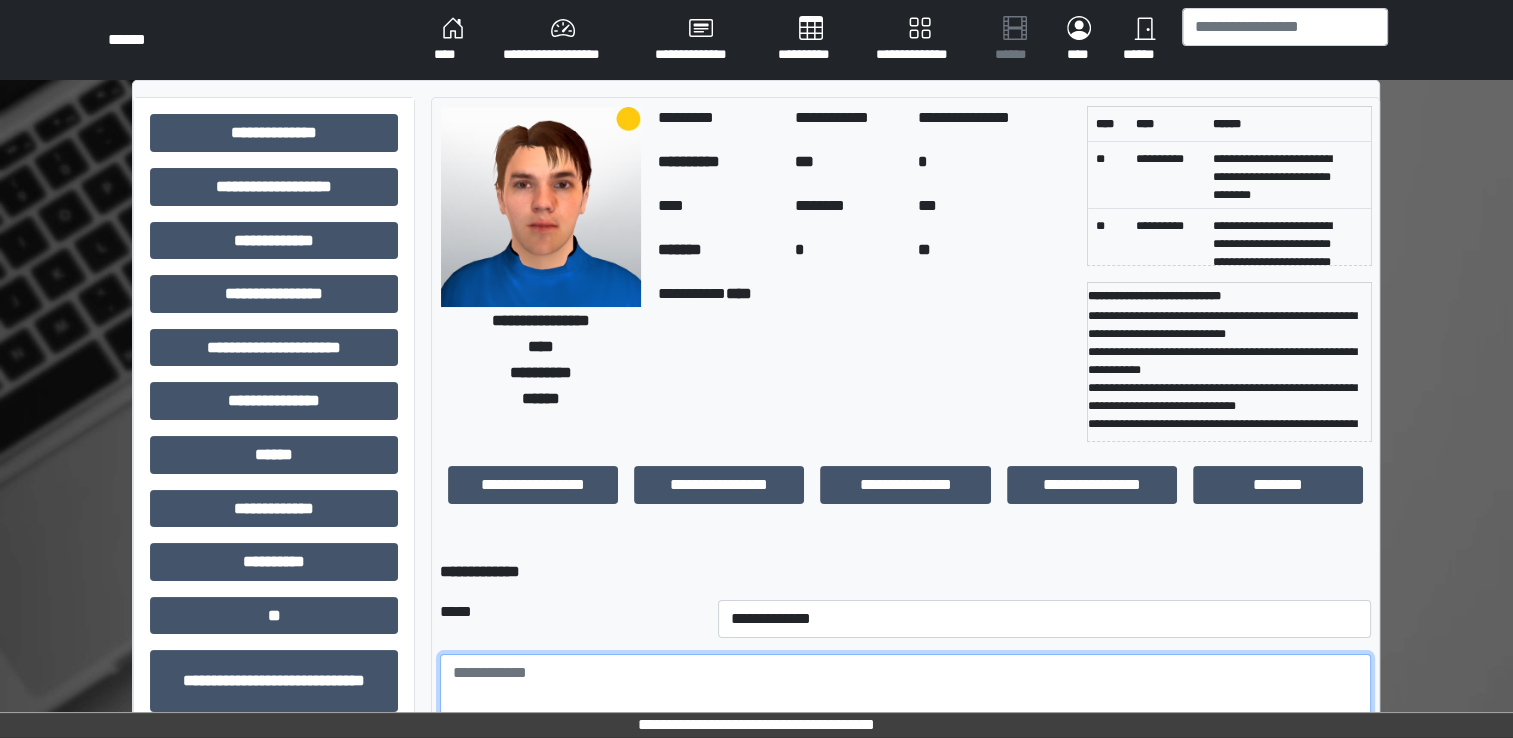 click at bounding box center (905, 709) 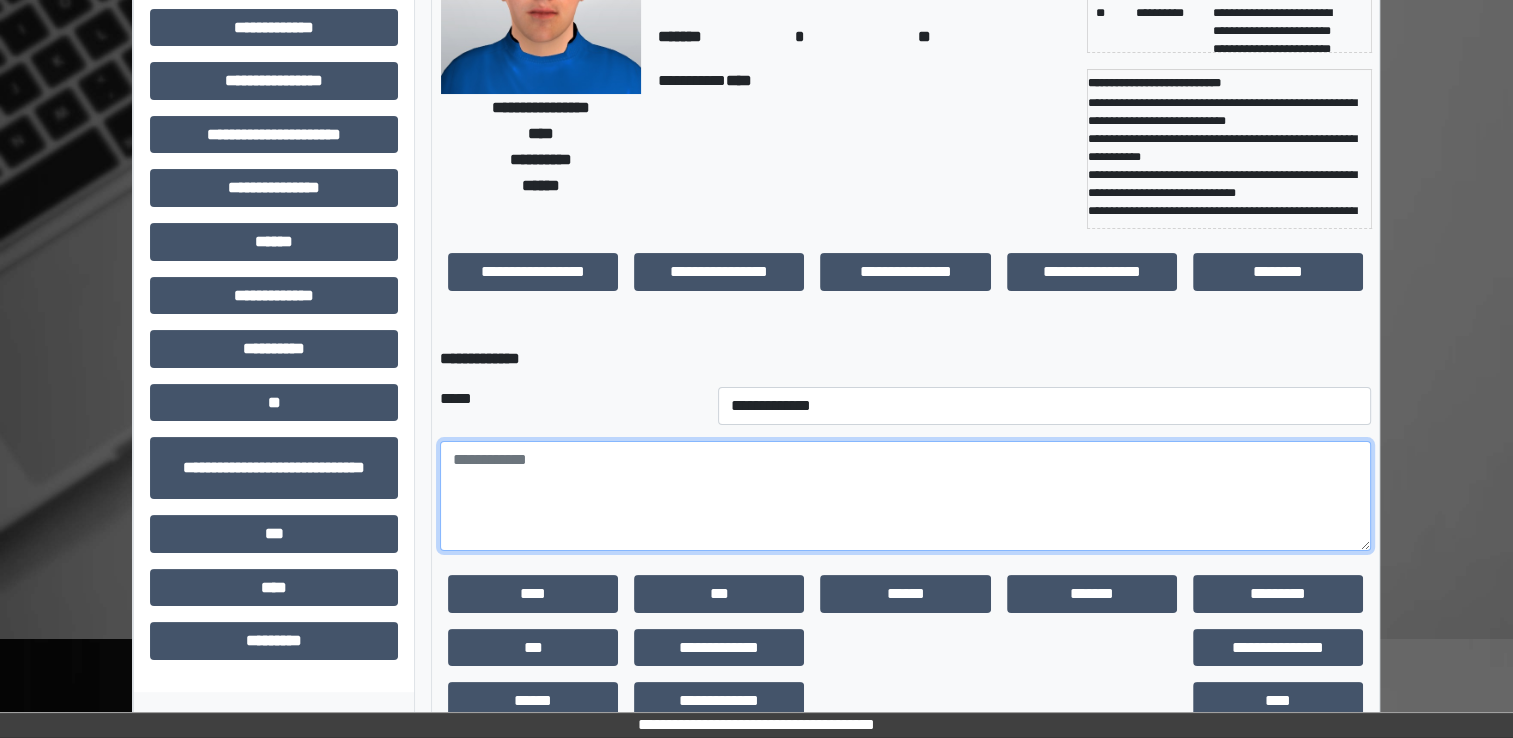 scroll, scrollTop: 259, scrollLeft: 0, axis: vertical 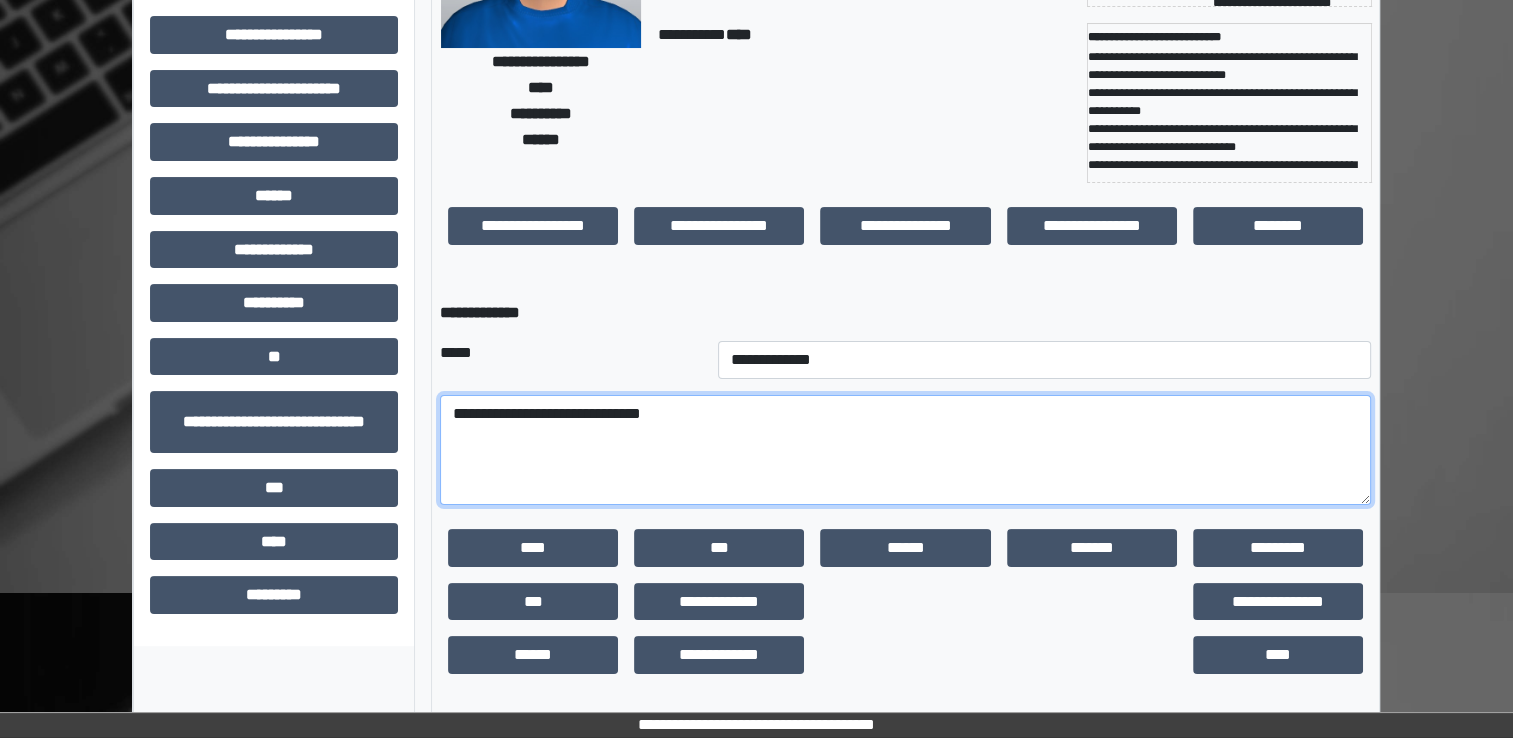drag, startPoint x: 674, startPoint y: 414, endPoint x: 777, endPoint y: 416, distance: 103.01942 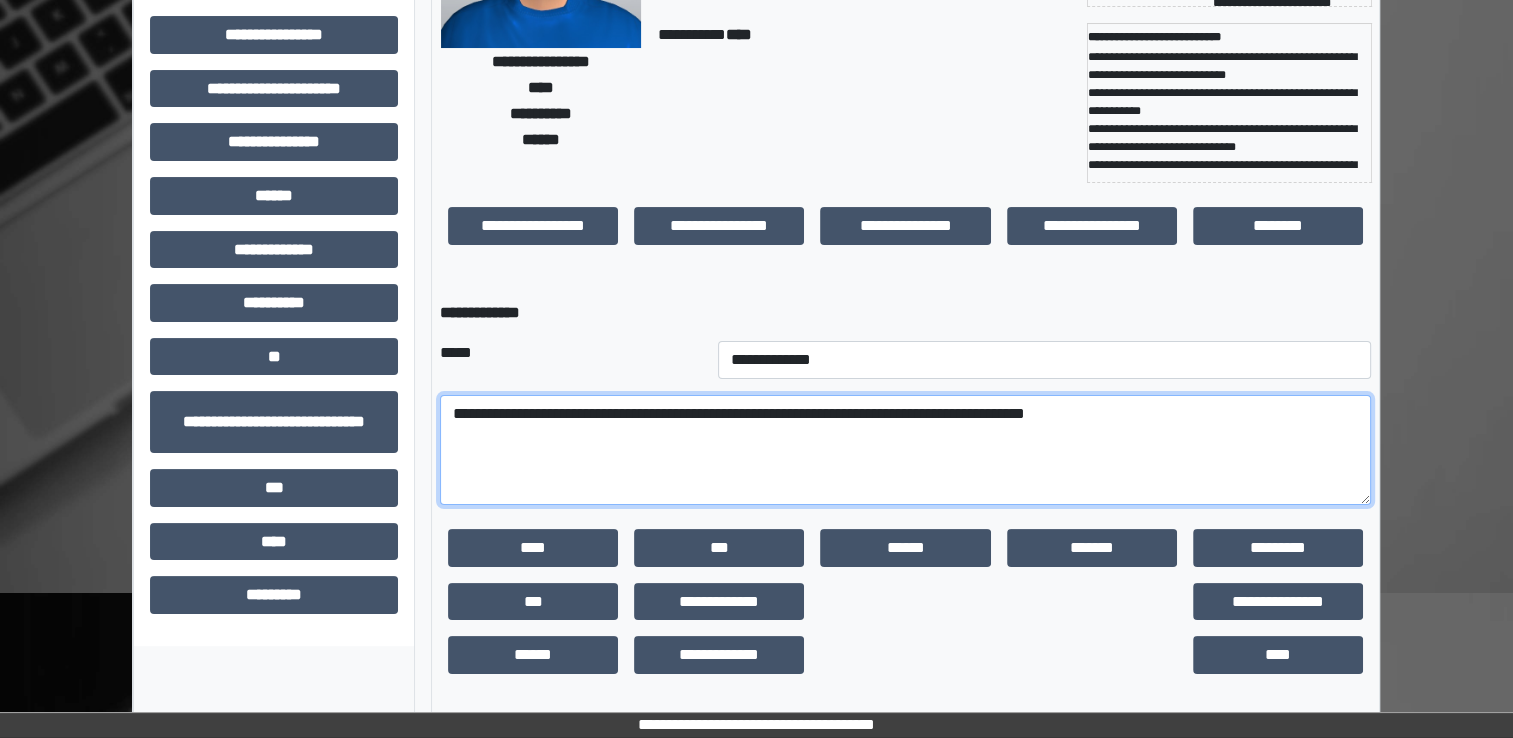 click on "**********" at bounding box center (905, 450) 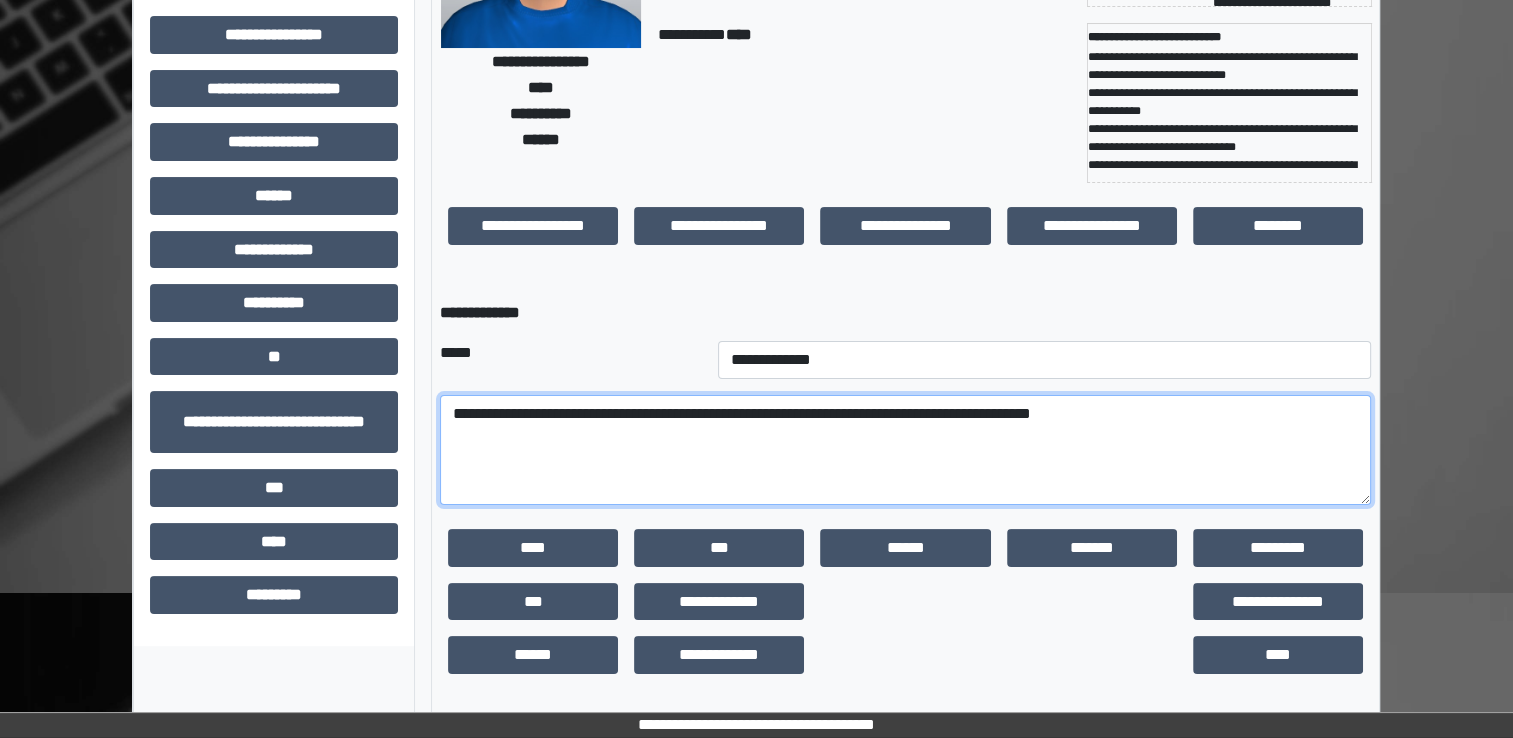 click on "**********" at bounding box center (905, 450) 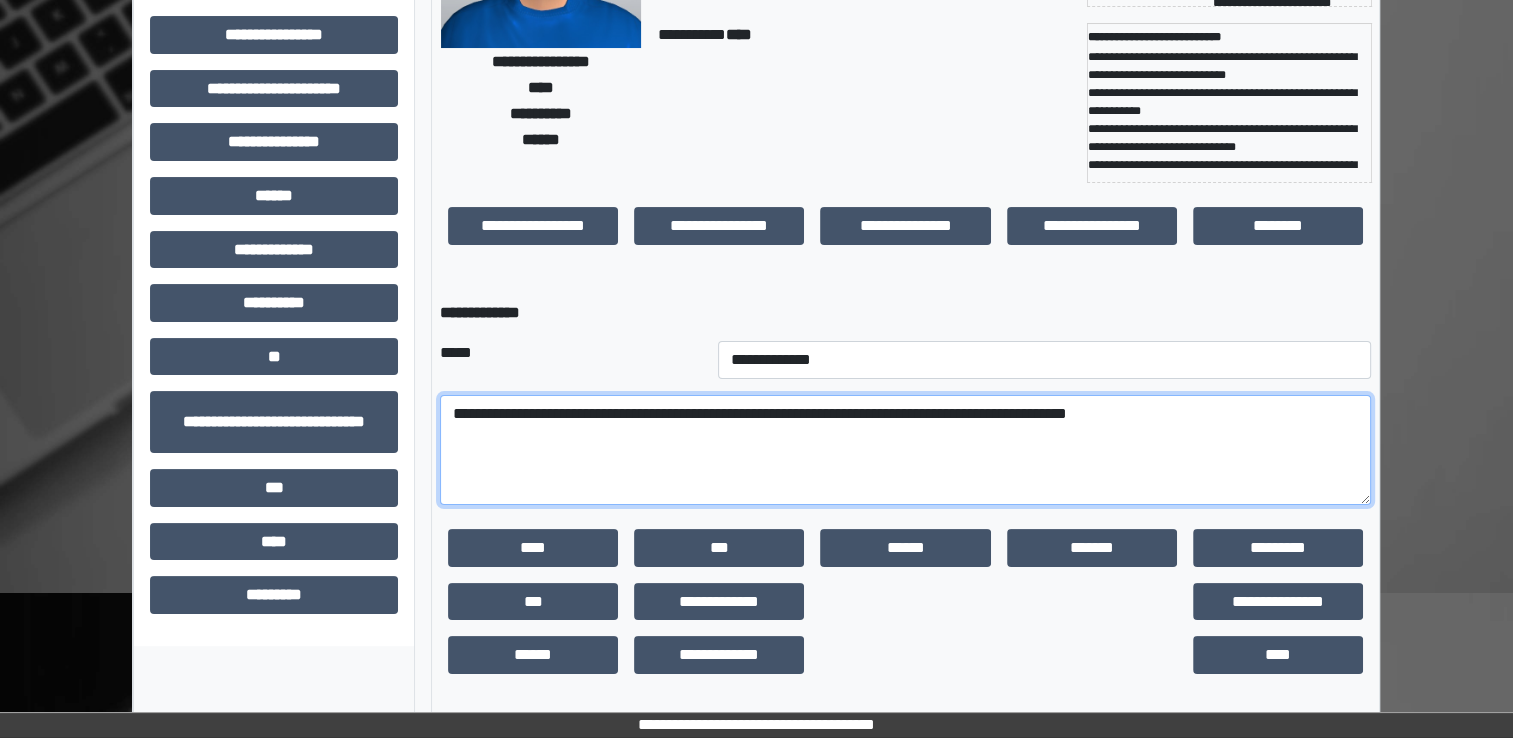 click on "**********" at bounding box center [905, 450] 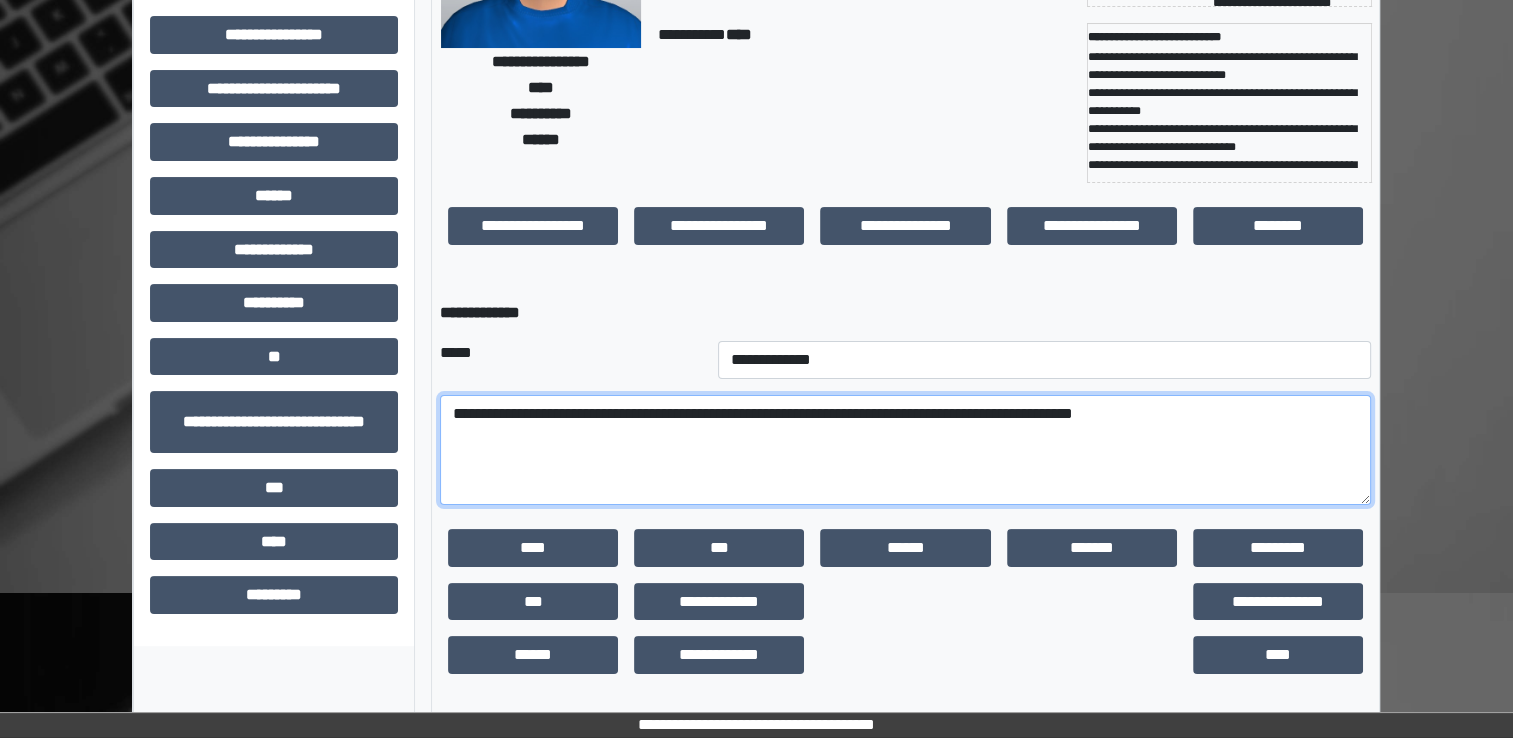 click on "**********" at bounding box center (905, 450) 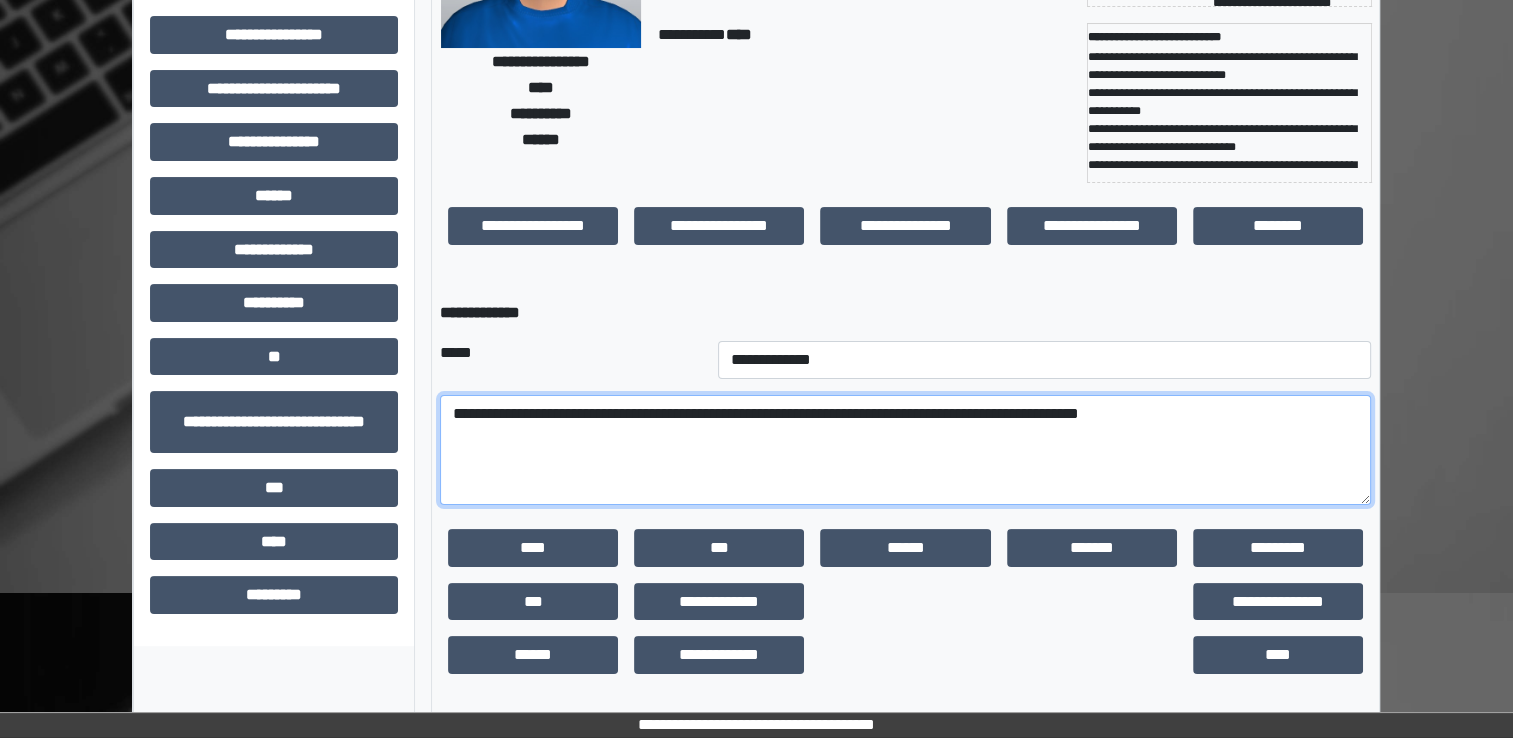 click on "**********" at bounding box center [905, 450] 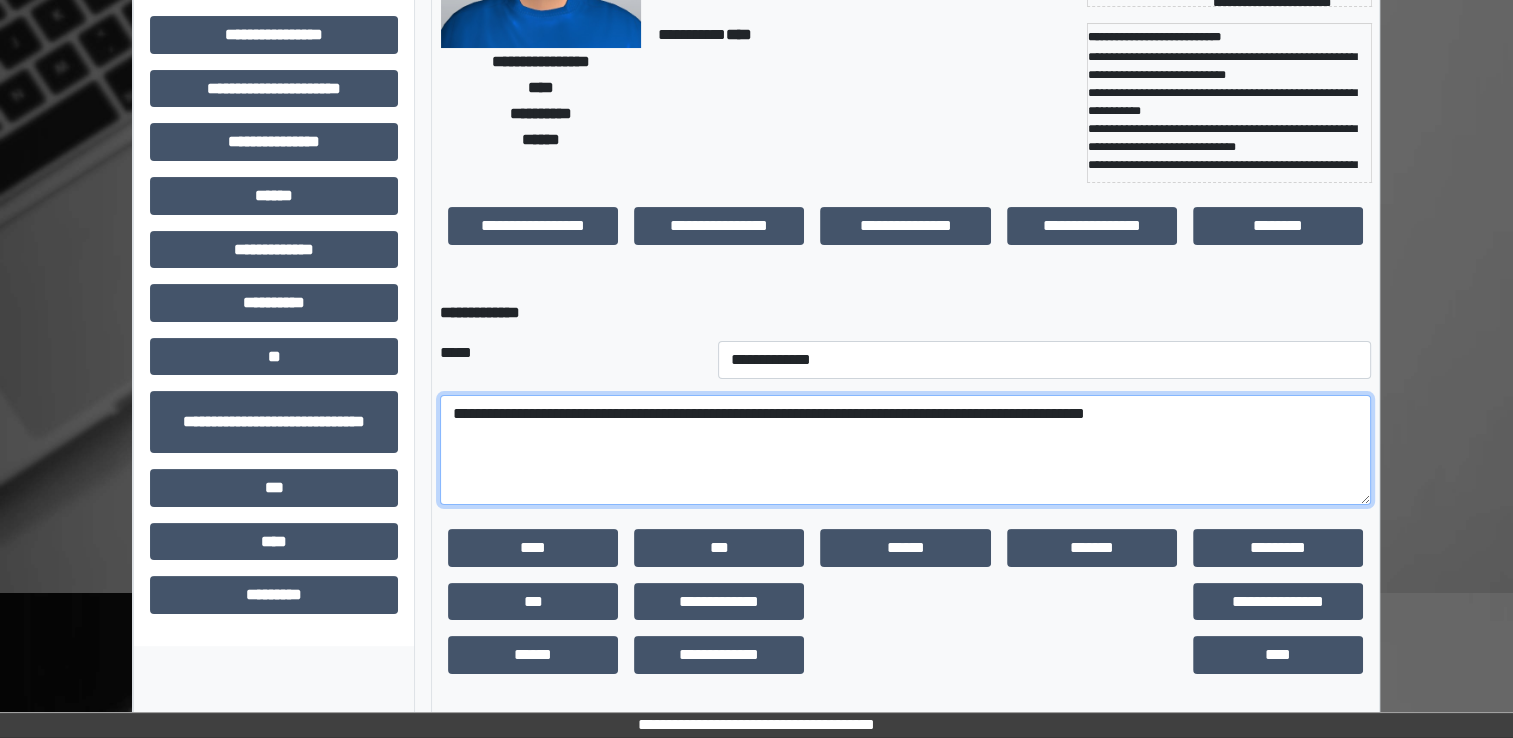 click on "**********" at bounding box center [905, 450] 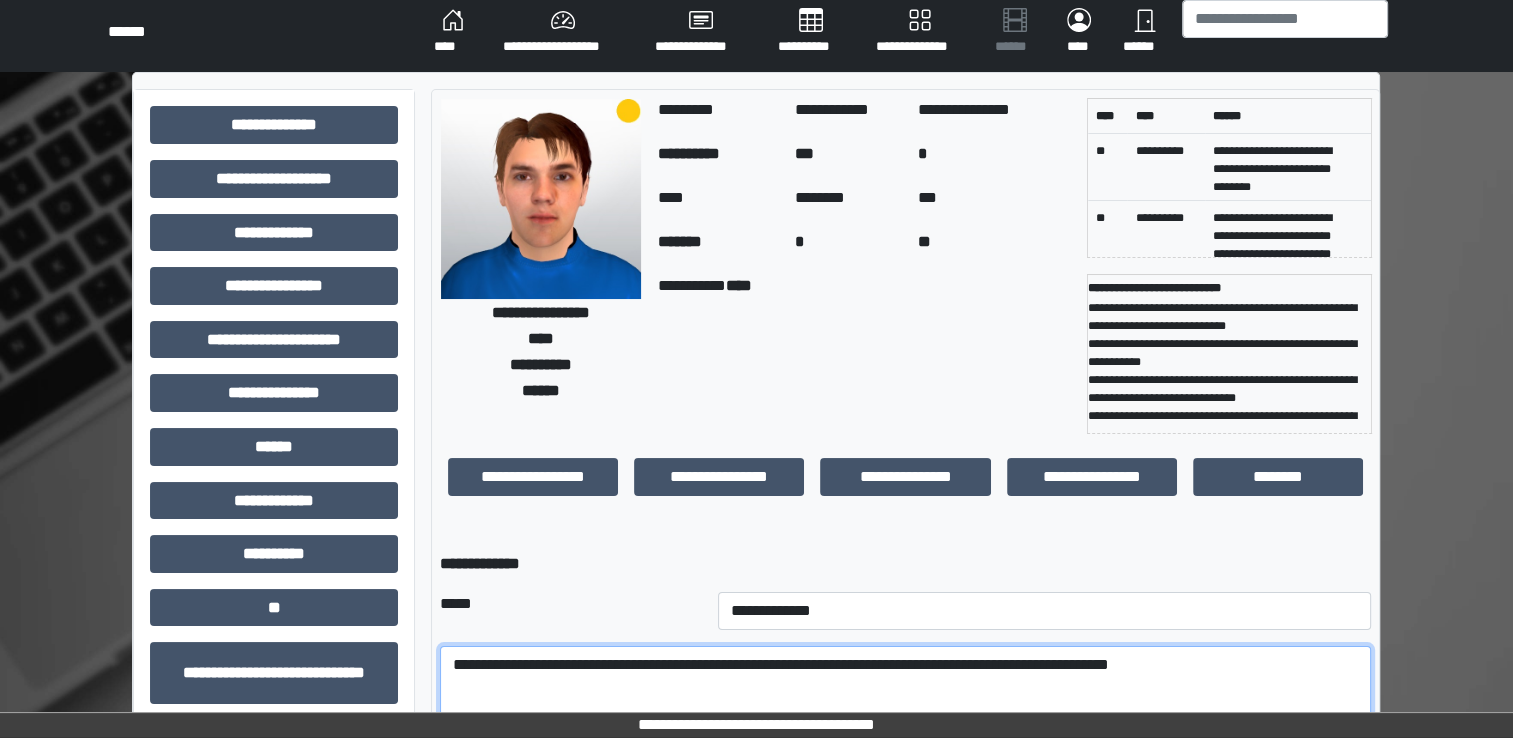 scroll, scrollTop: 0, scrollLeft: 0, axis: both 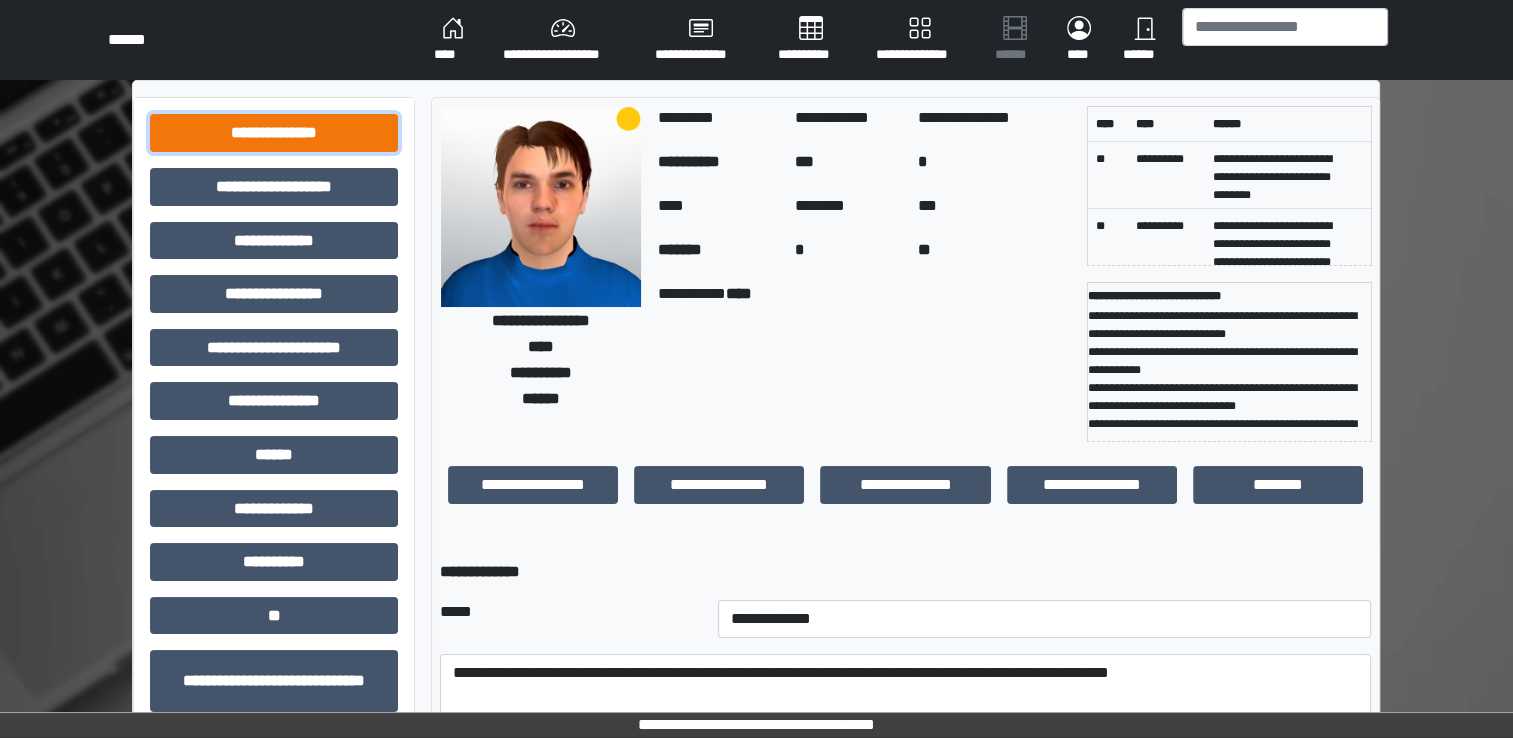 click on "**********" at bounding box center (274, 133) 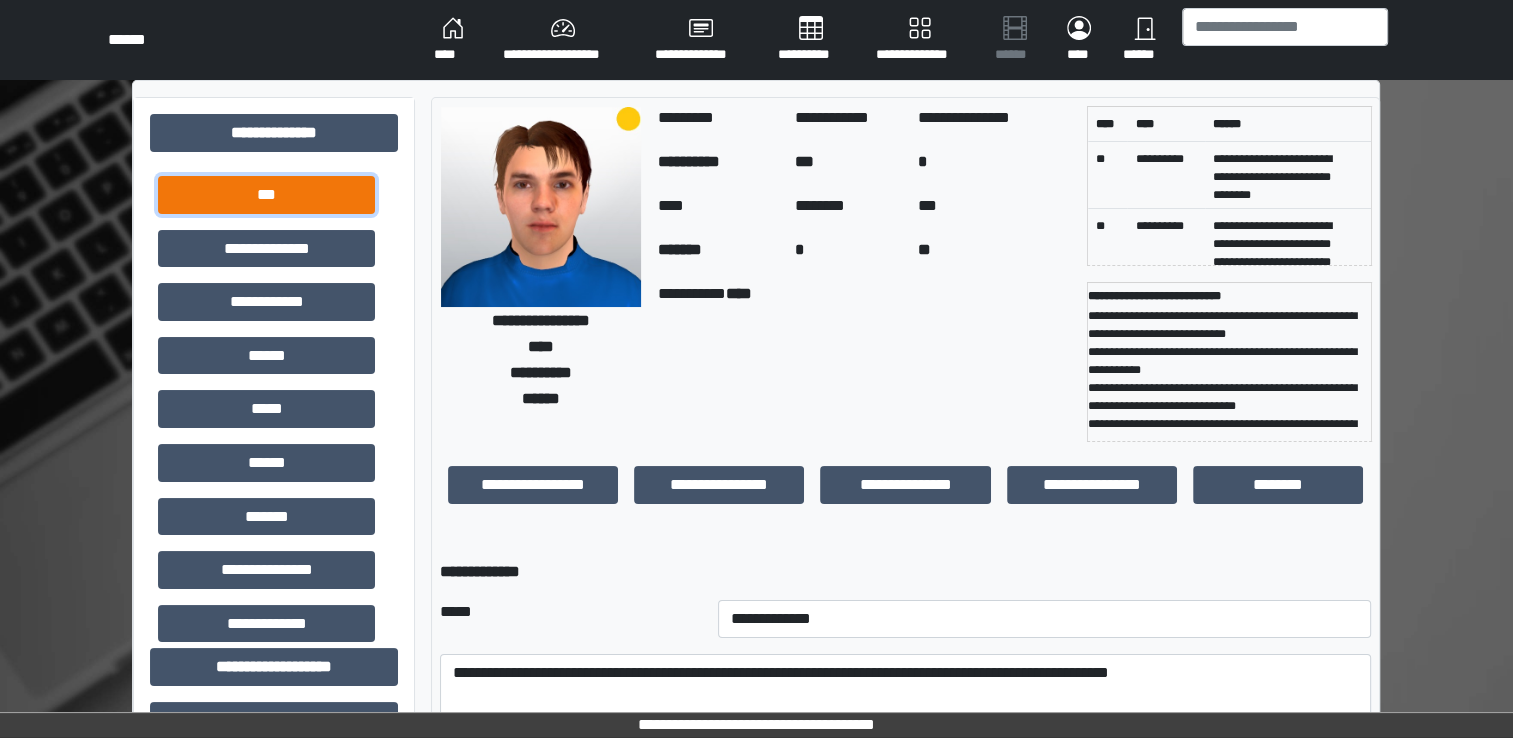 click on "***" at bounding box center [266, 195] 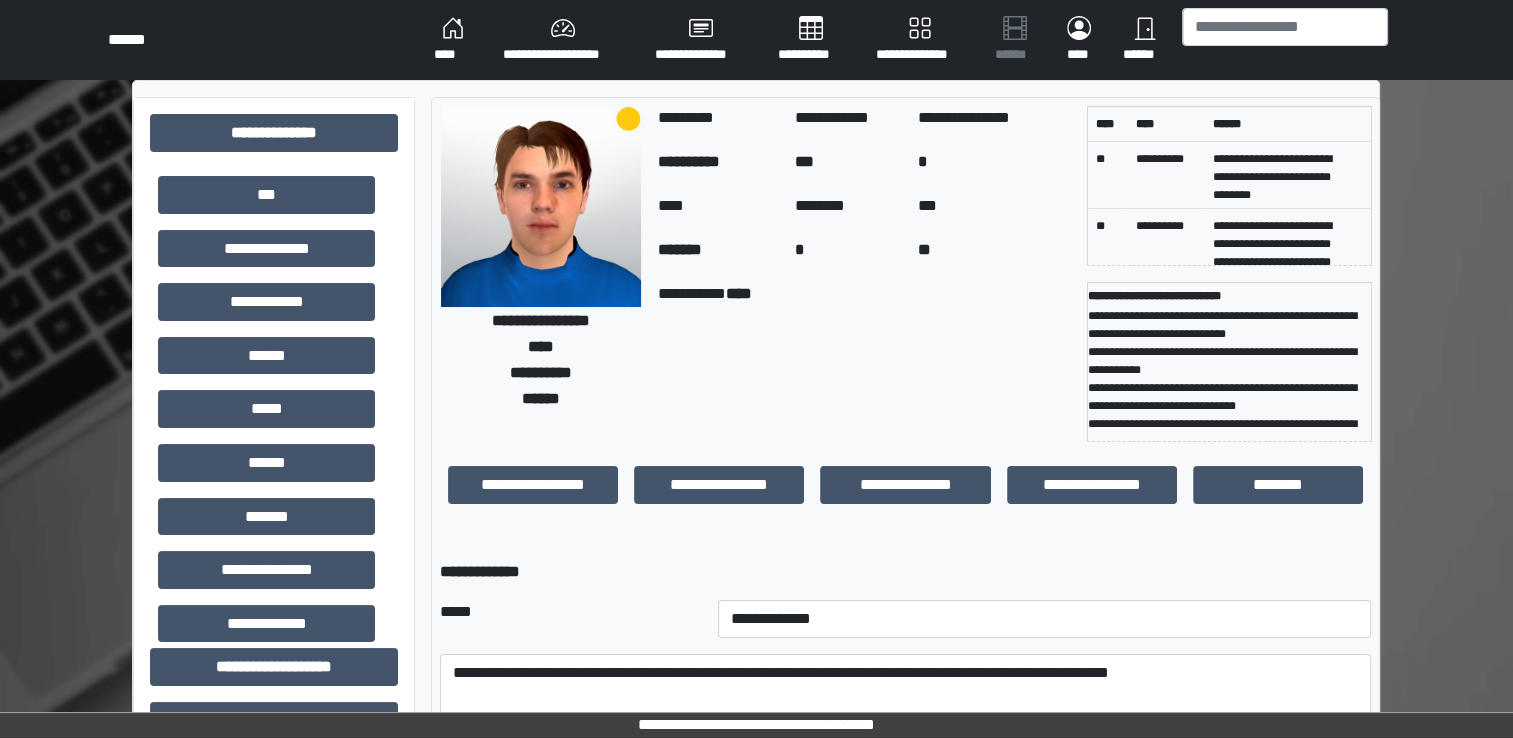 drag, startPoint x: 1511, startPoint y: 222, endPoint x: 1519, endPoint y: 242, distance: 21.540659 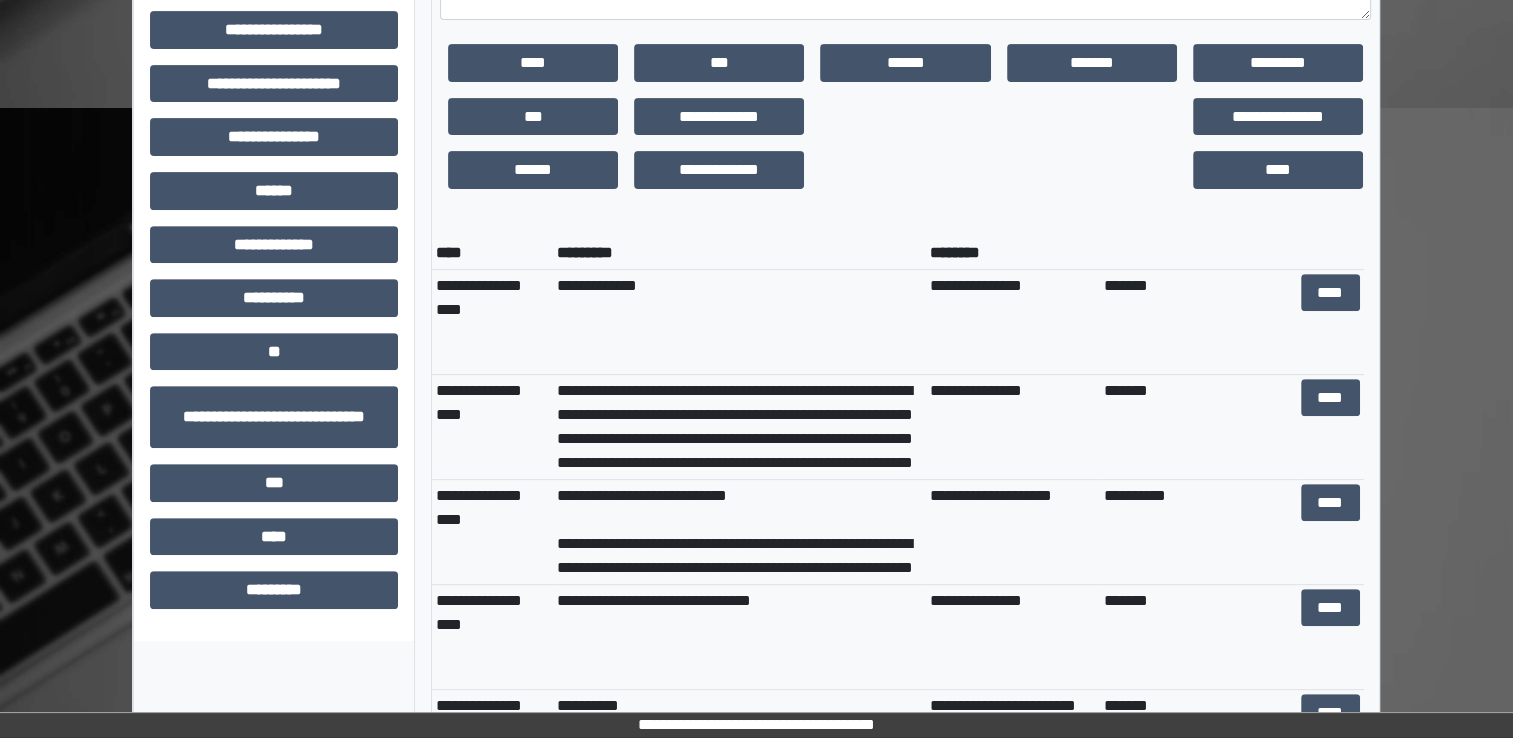 scroll, scrollTop: 776, scrollLeft: 0, axis: vertical 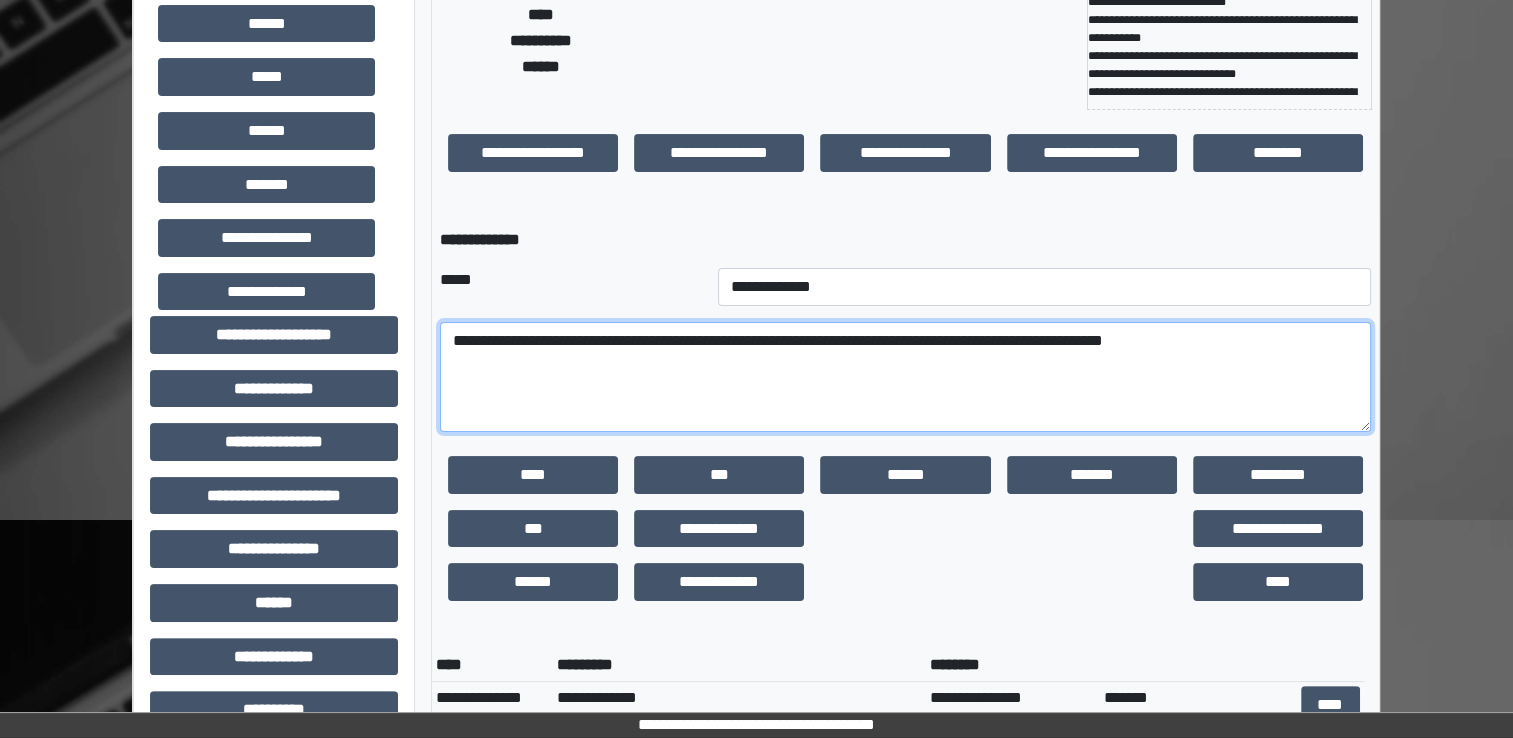 click on "**********" at bounding box center (905, 377) 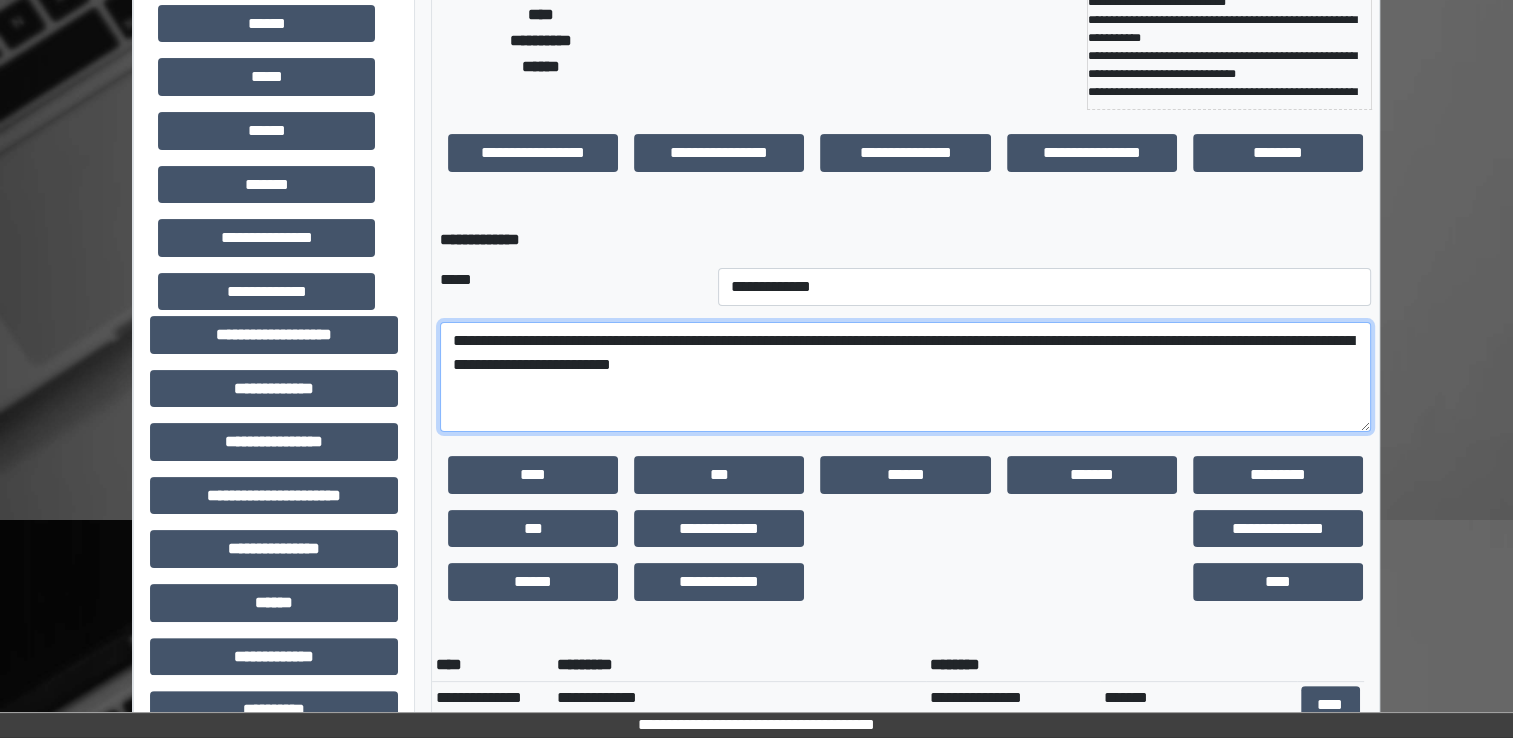 click on "**********" at bounding box center (905, 377) 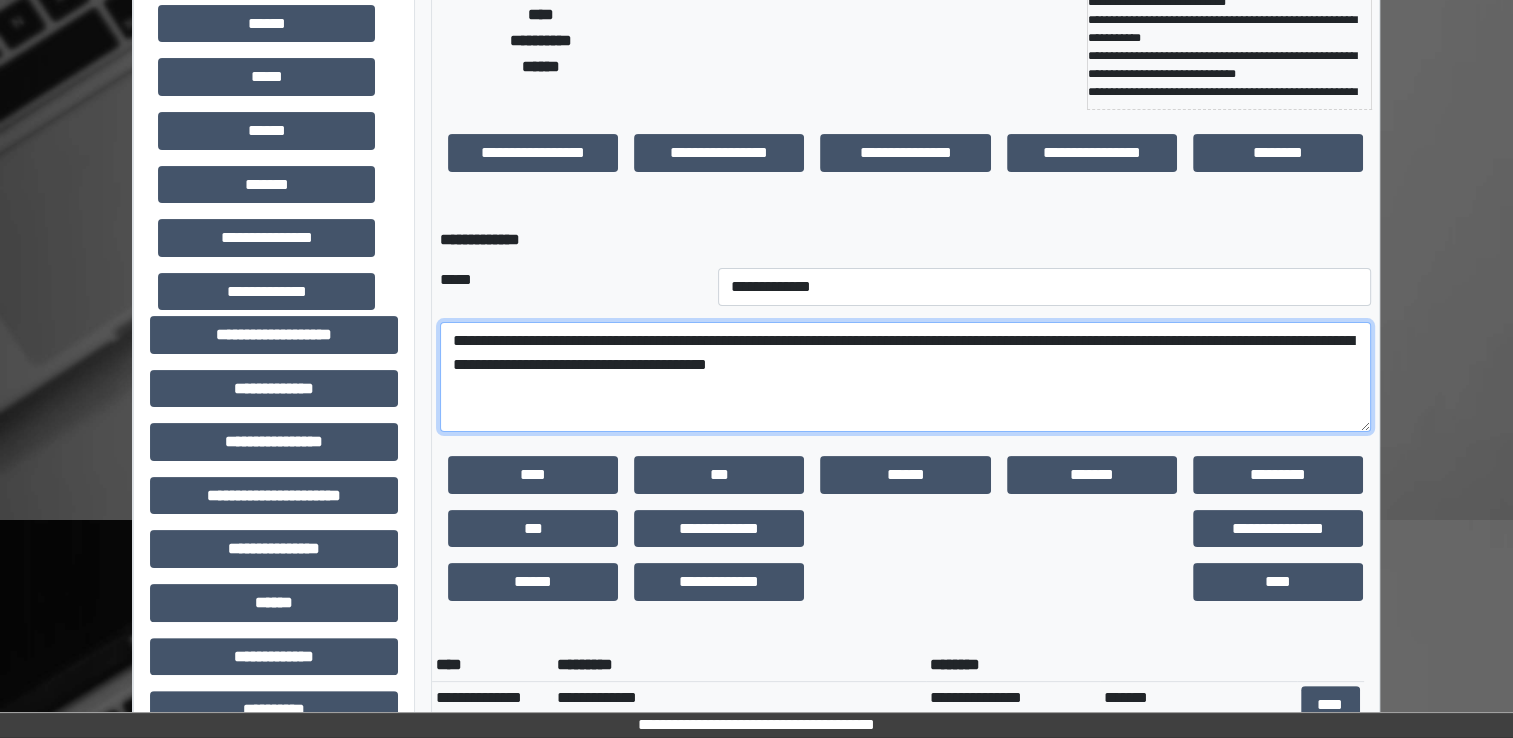 click on "**********" at bounding box center (905, 377) 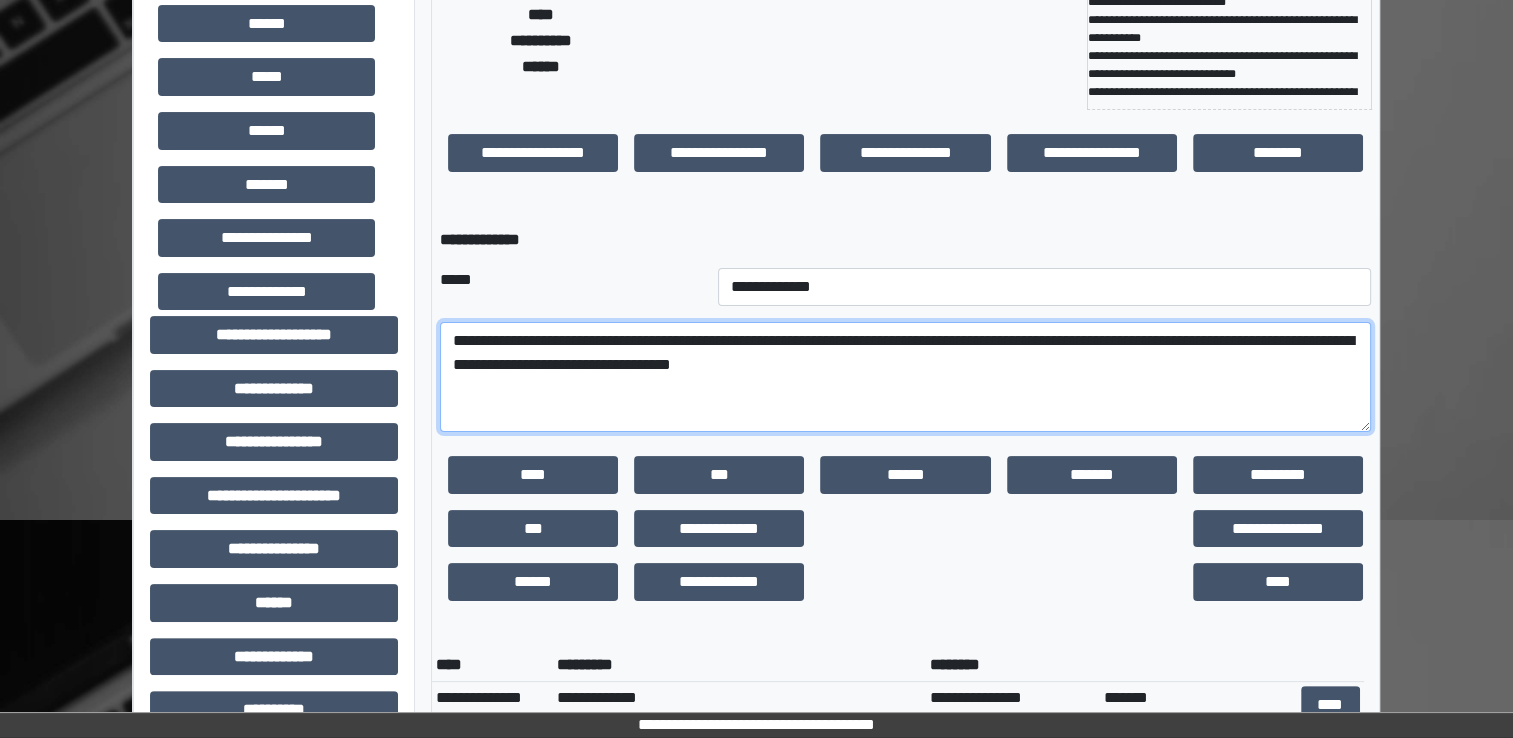 click on "**********" at bounding box center (905, 377) 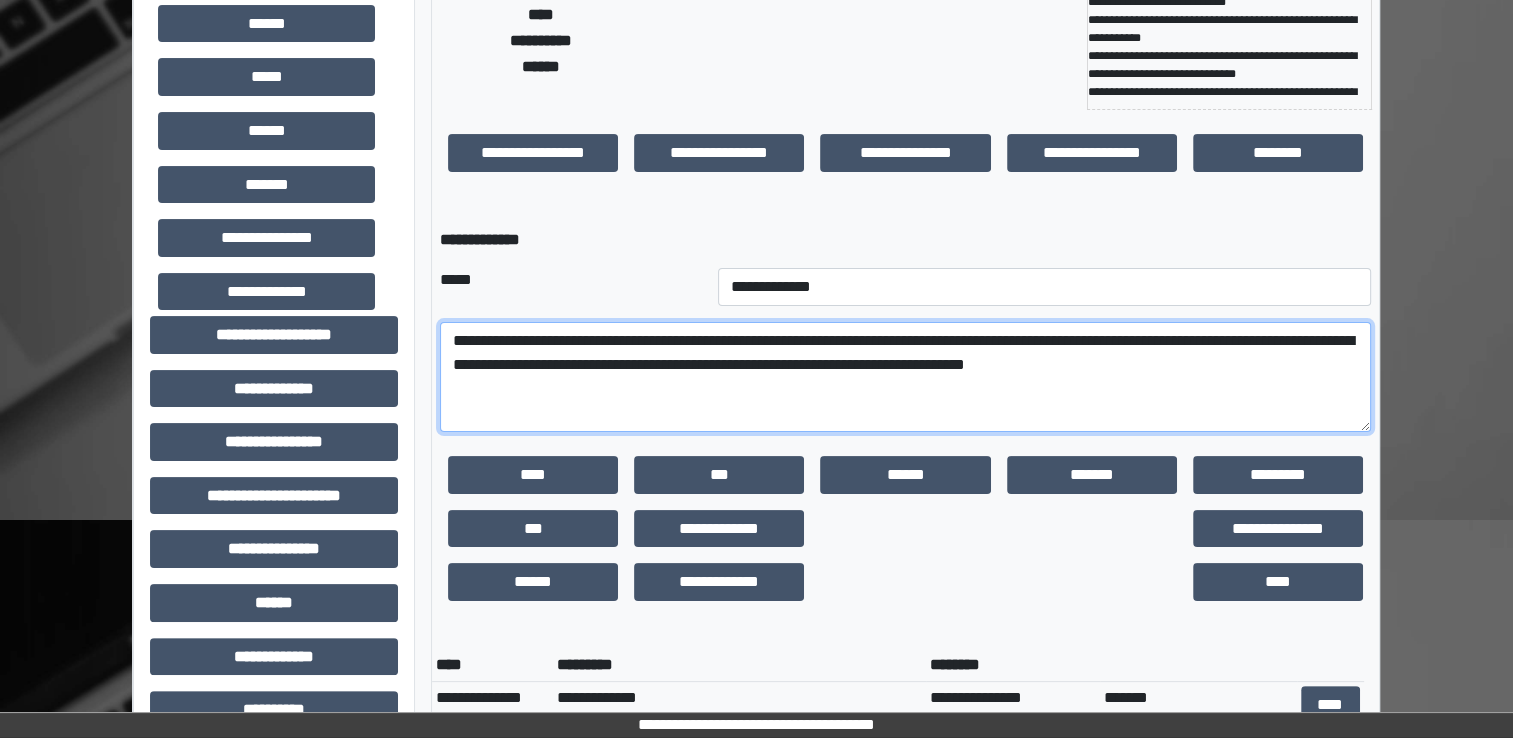 click on "**********" at bounding box center (905, 377) 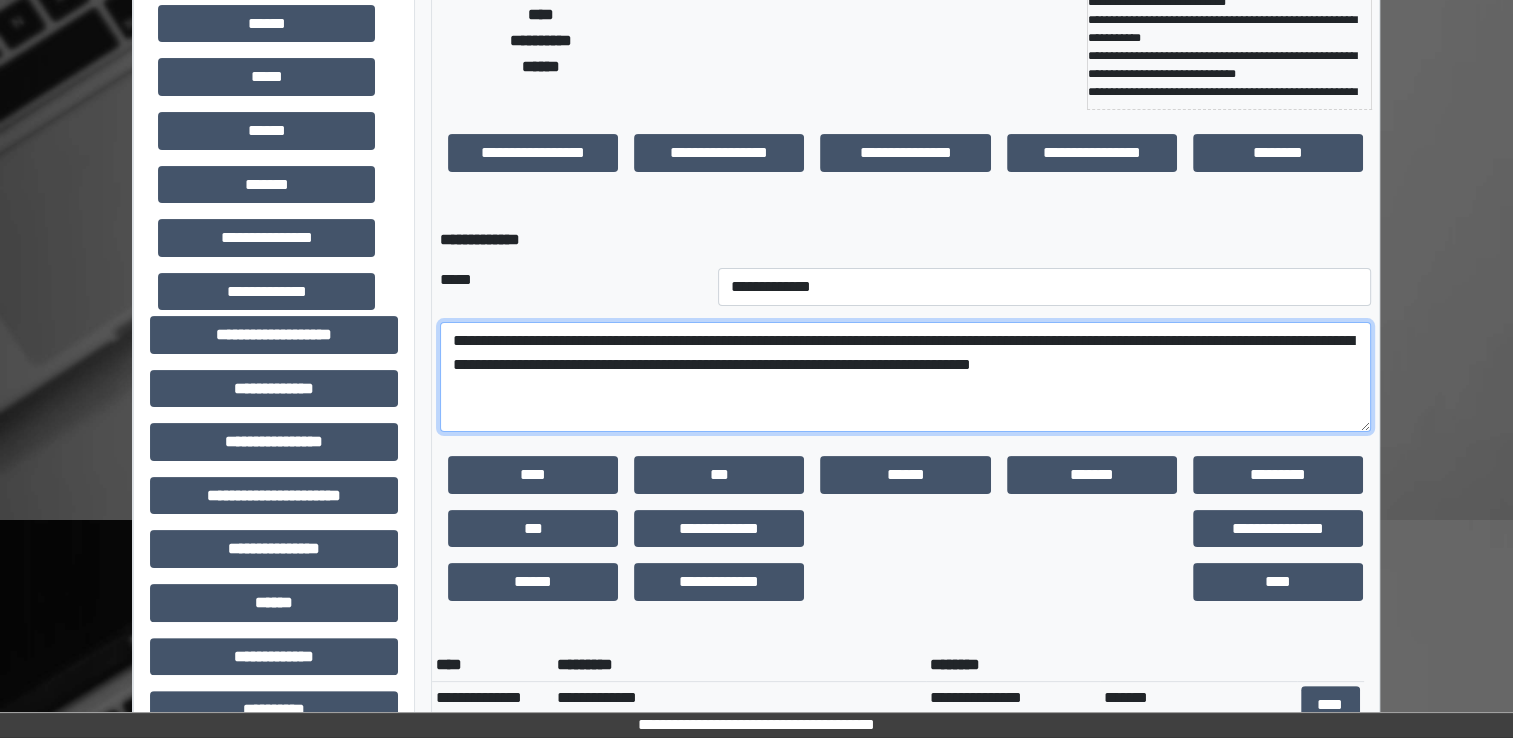 click on "**********" at bounding box center [905, 377] 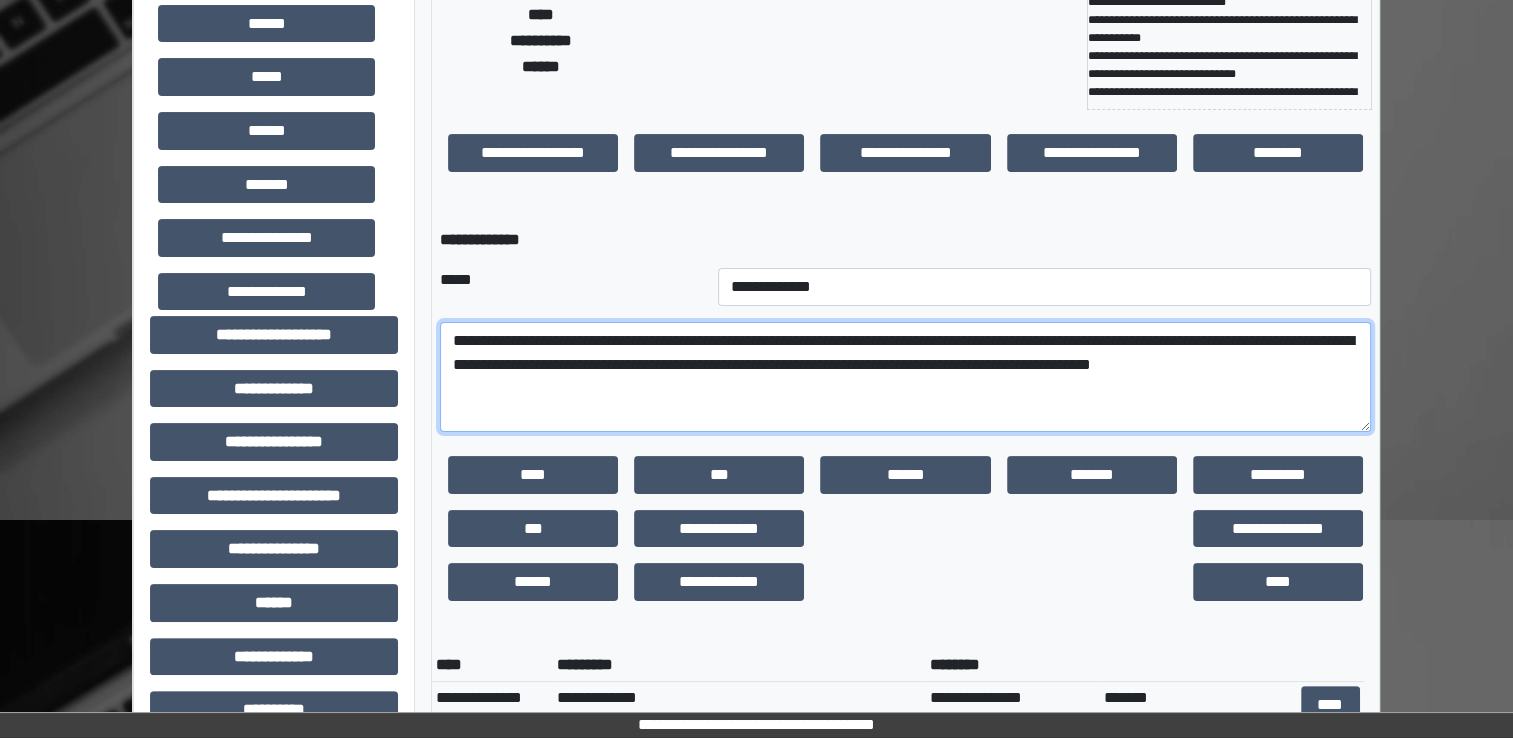 click on "**********" at bounding box center [905, 377] 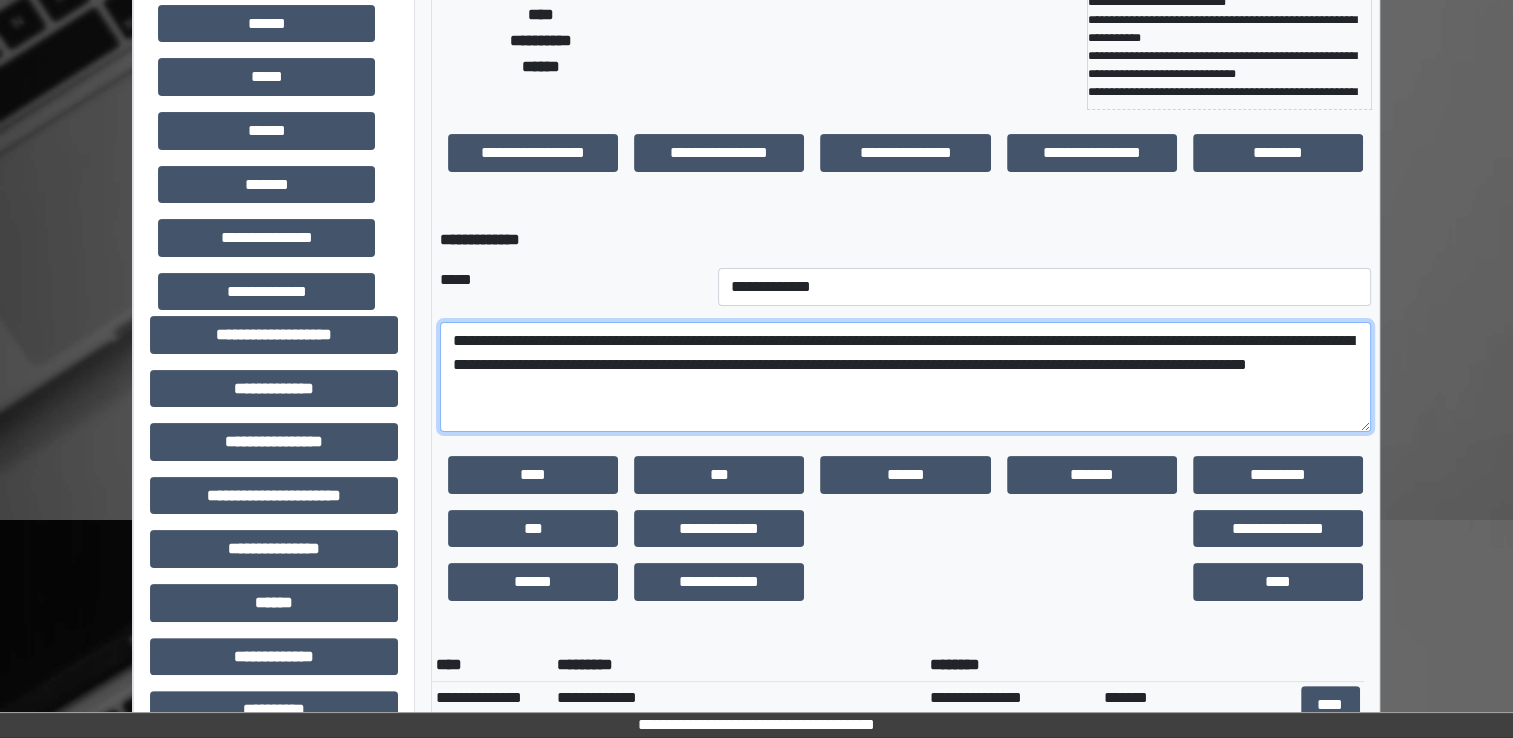 click on "**********" at bounding box center (905, 377) 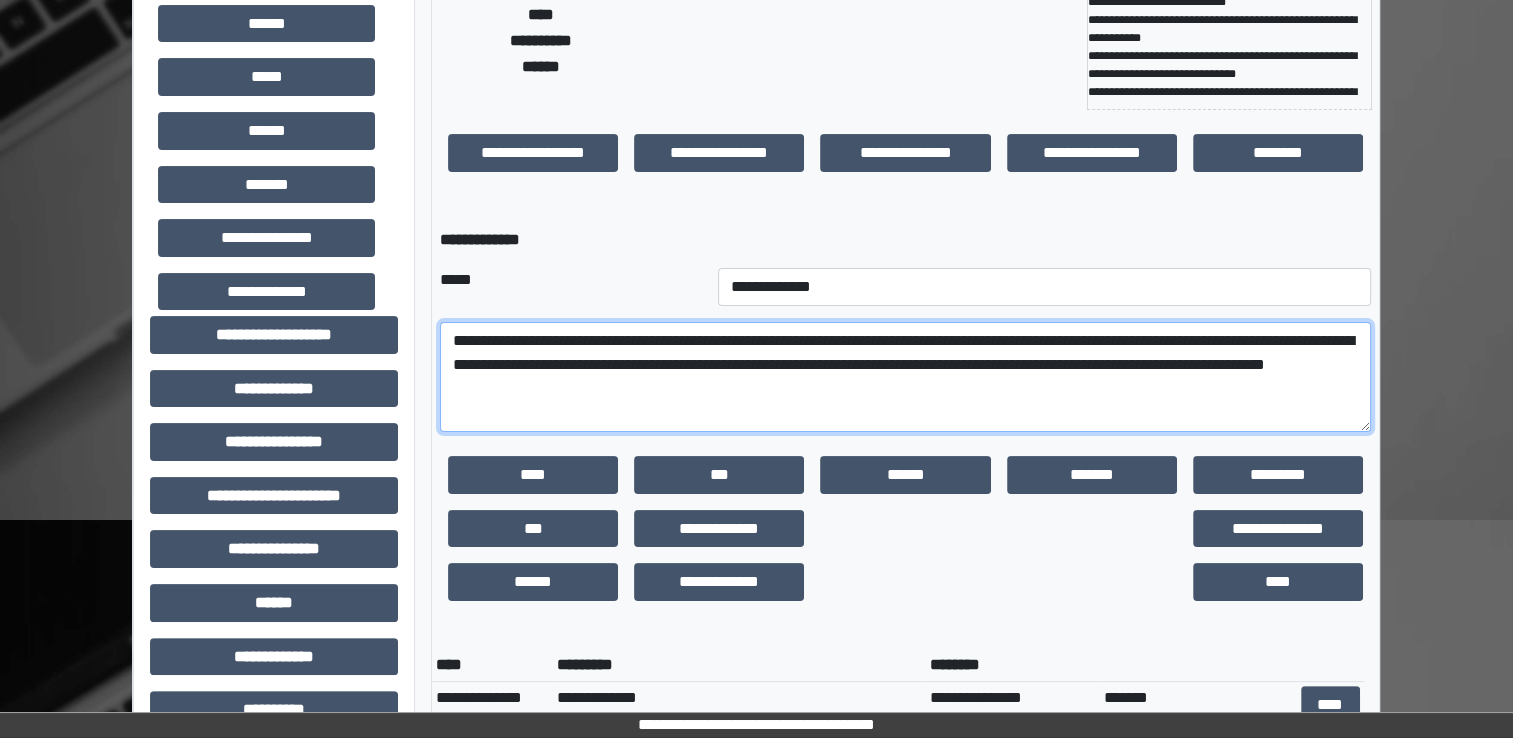 click on "**********" at bounding box center [905, 377] 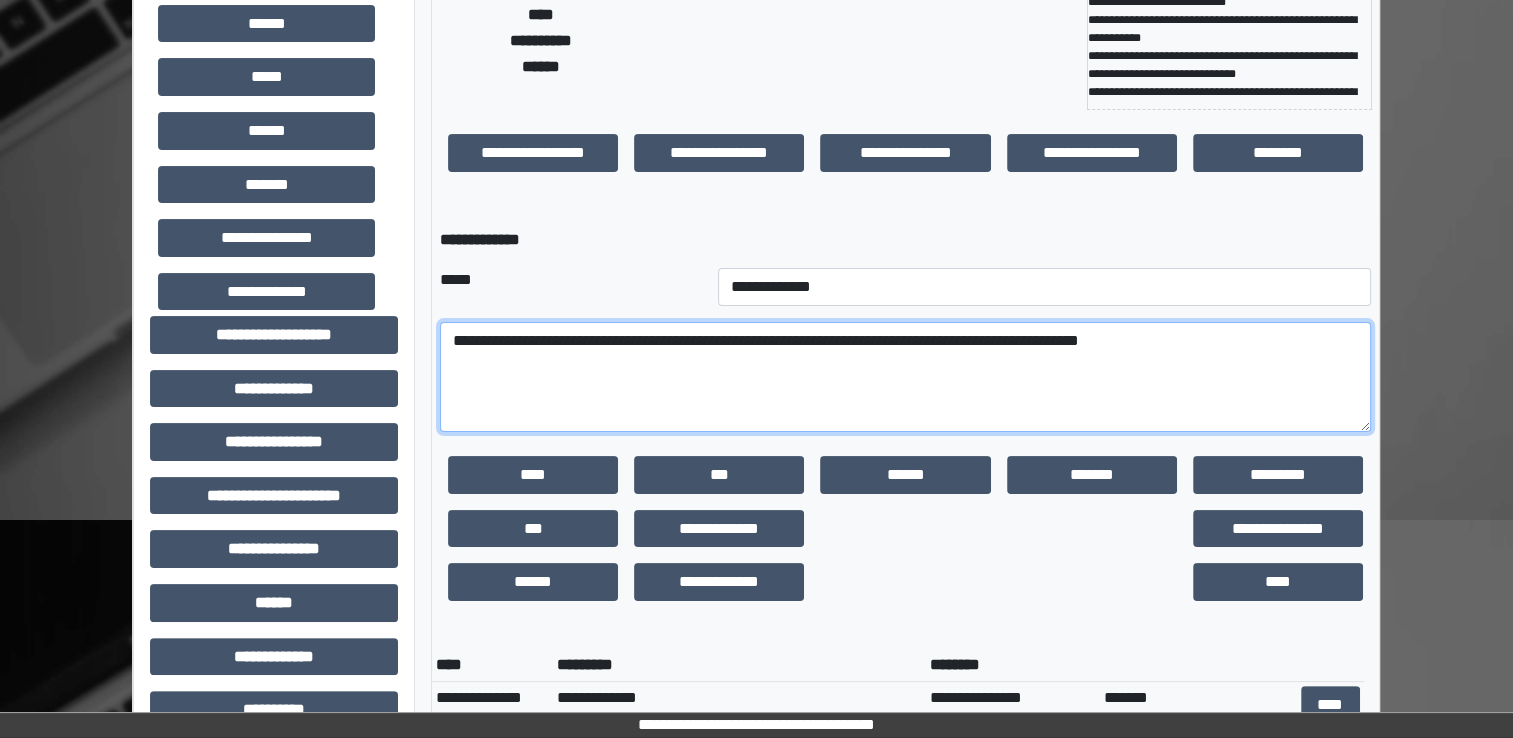 click on "**********" at bounding box center [905, 377] 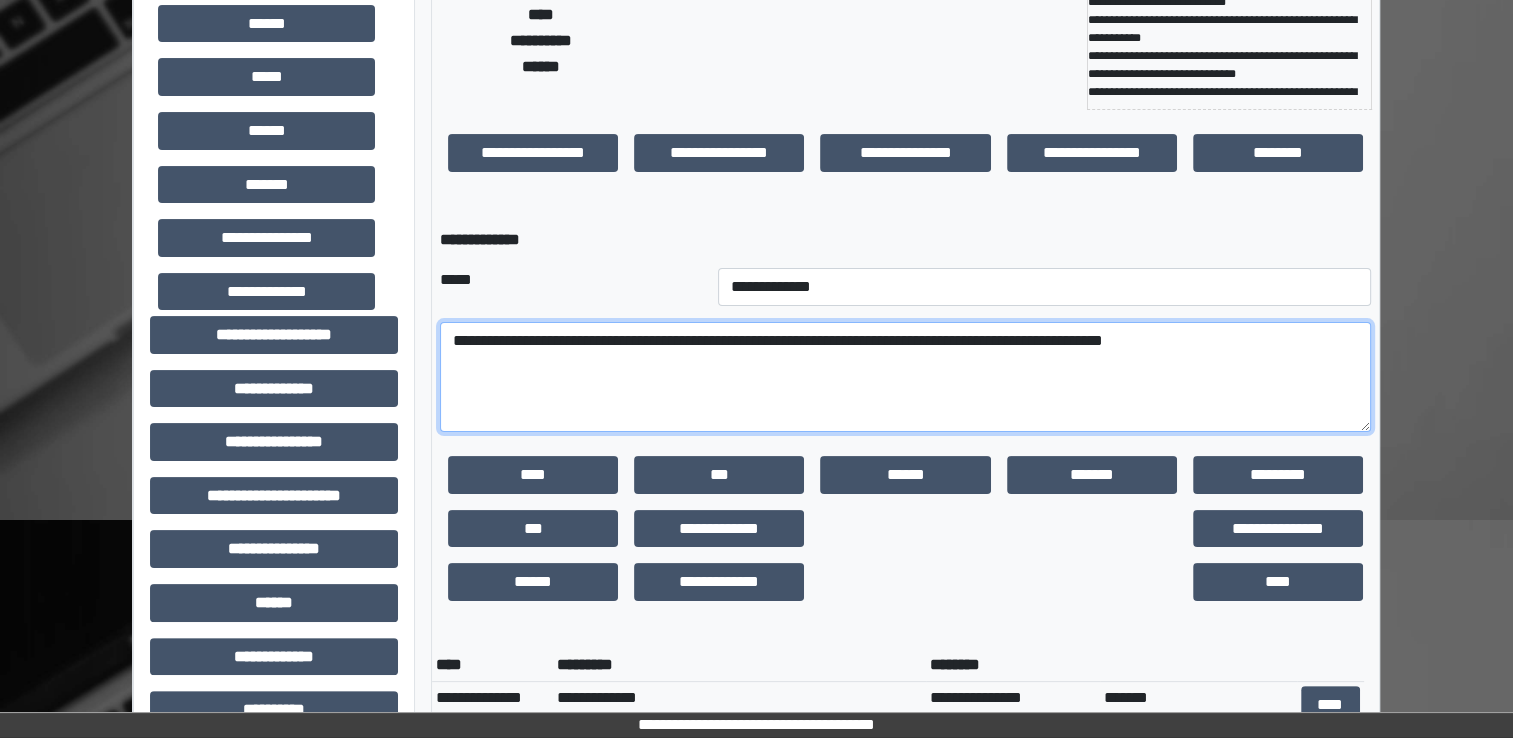 click on "**********" at bounding box center (905, 377) 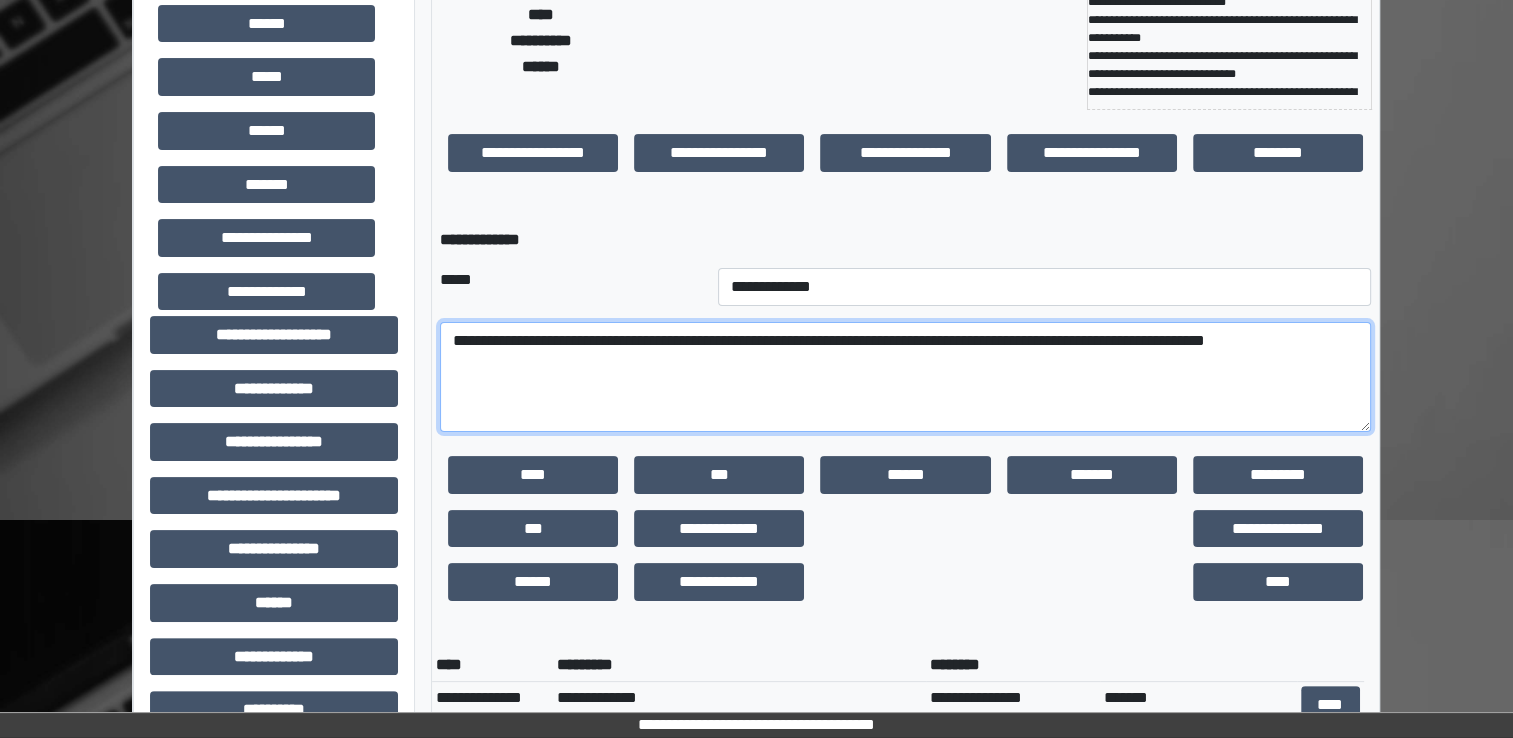 drag, startPoint x: 876, startPoint y: 394, endPoint x: 1179, endPoint y: 378, distance: 303.42215 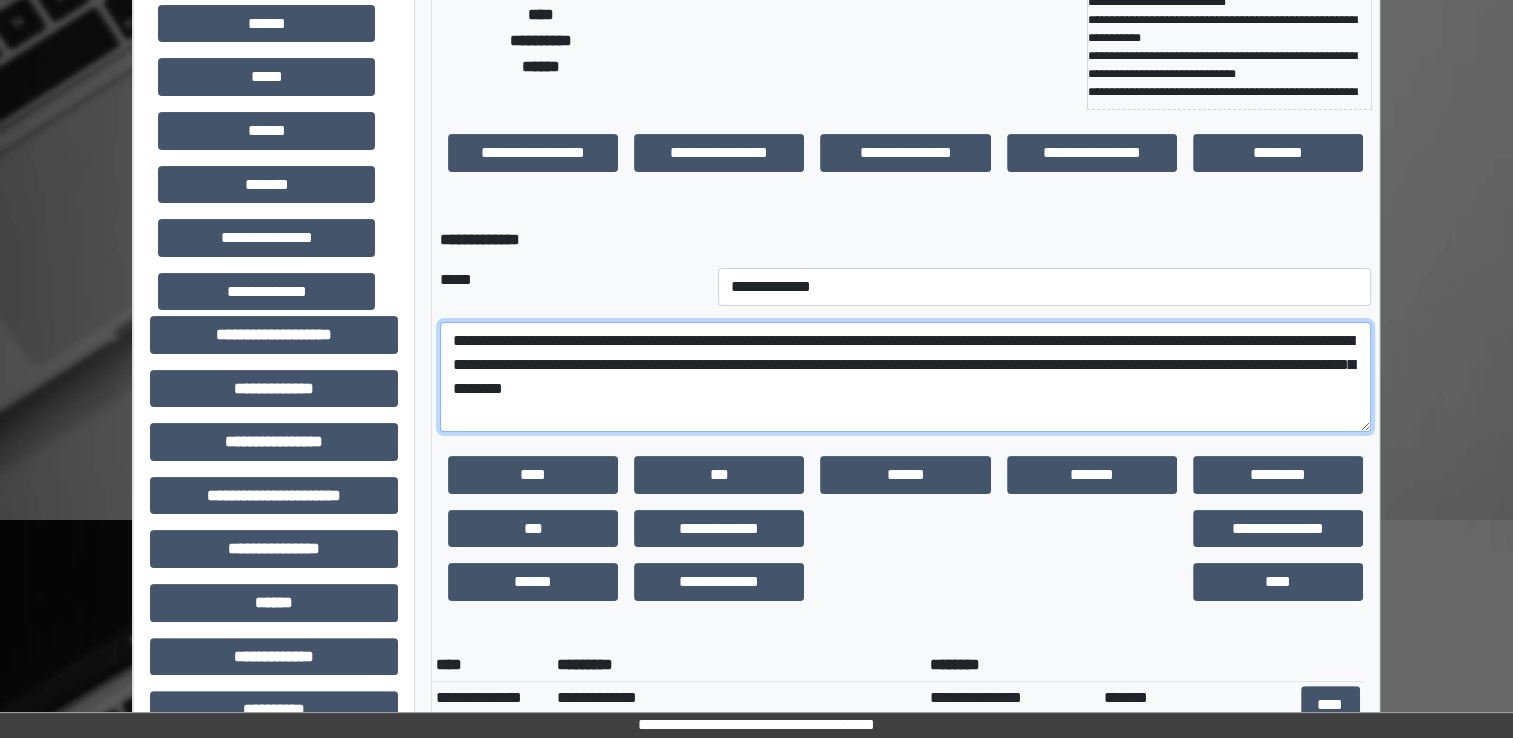 click on "**********" at bounding box center [905, 377] 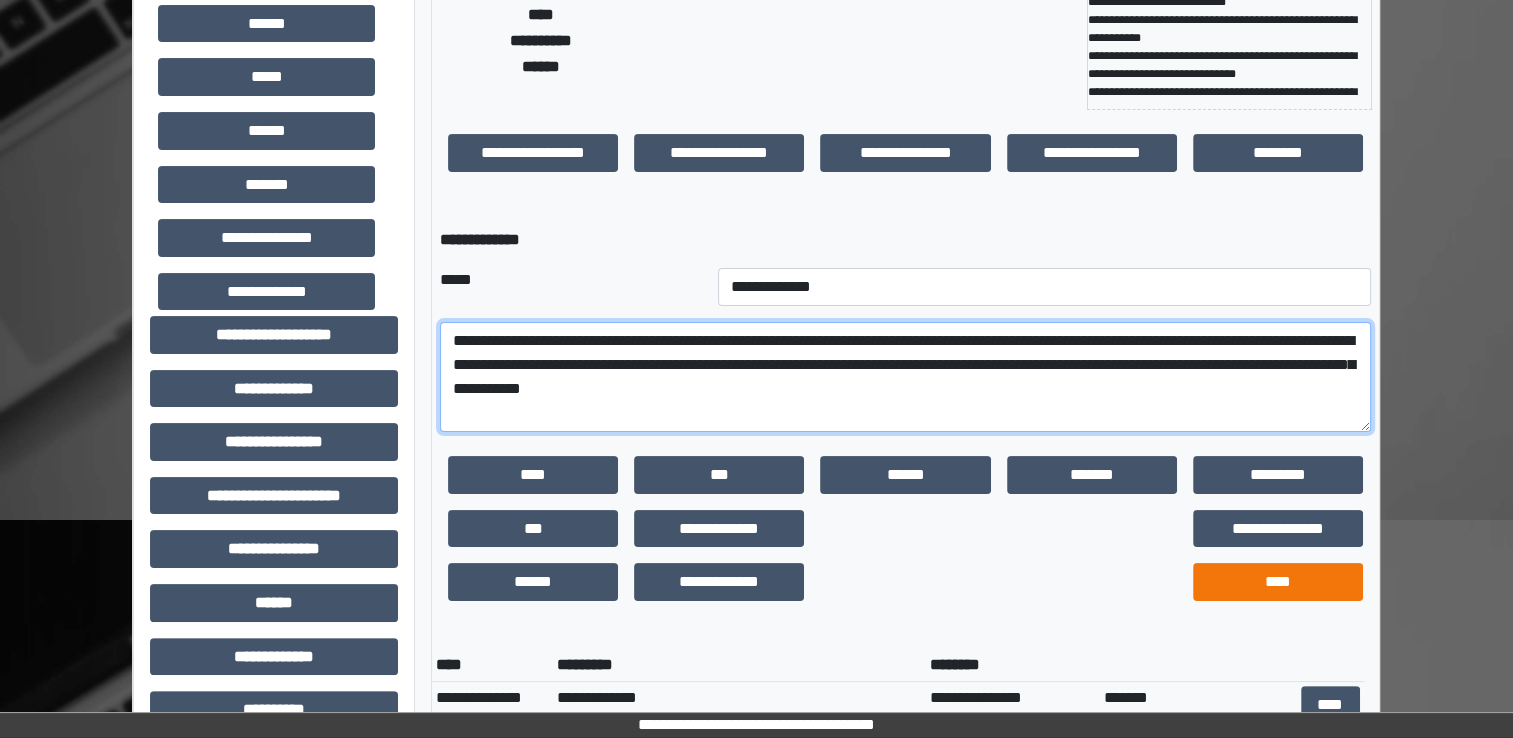 type on "**********" 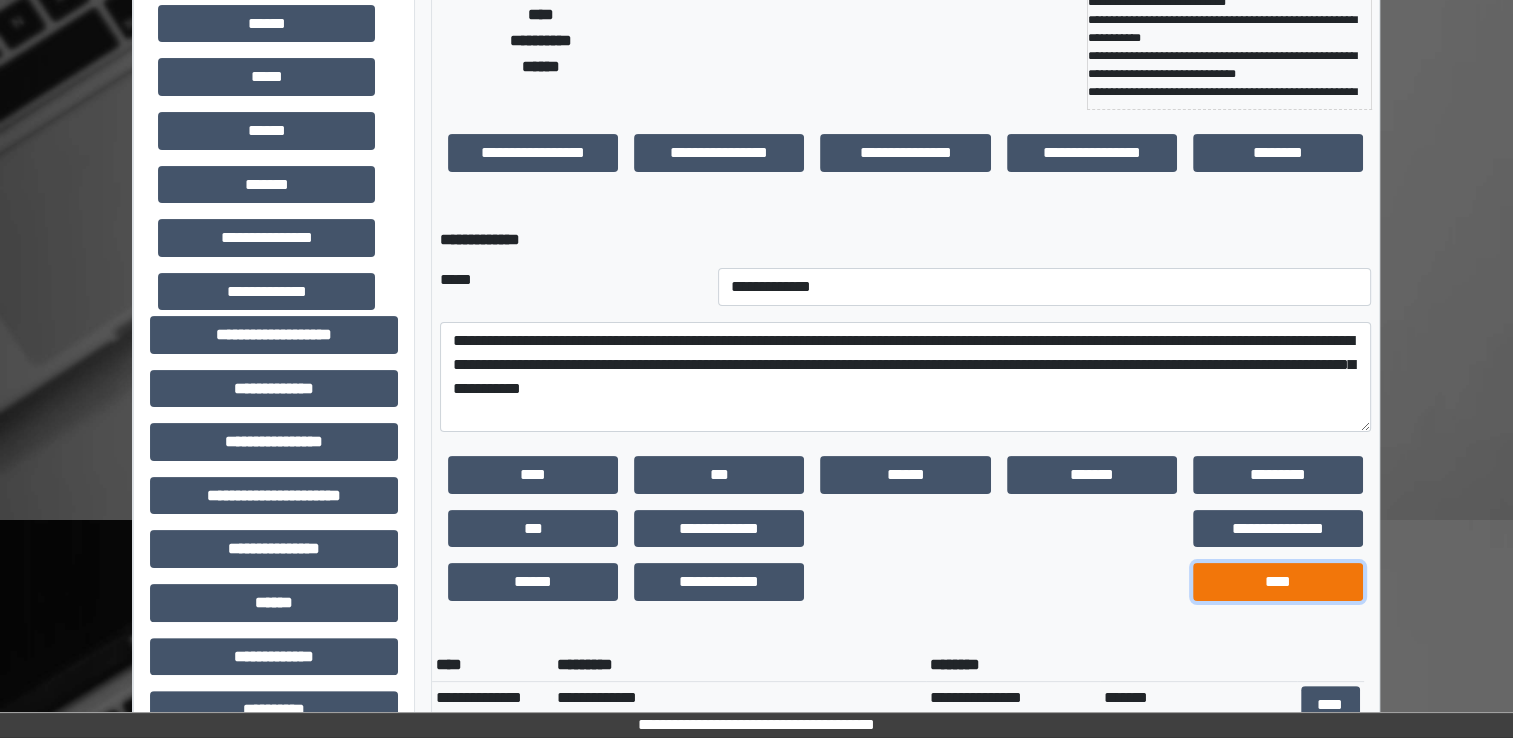 click on "****" at bounding box center [1278, 582] 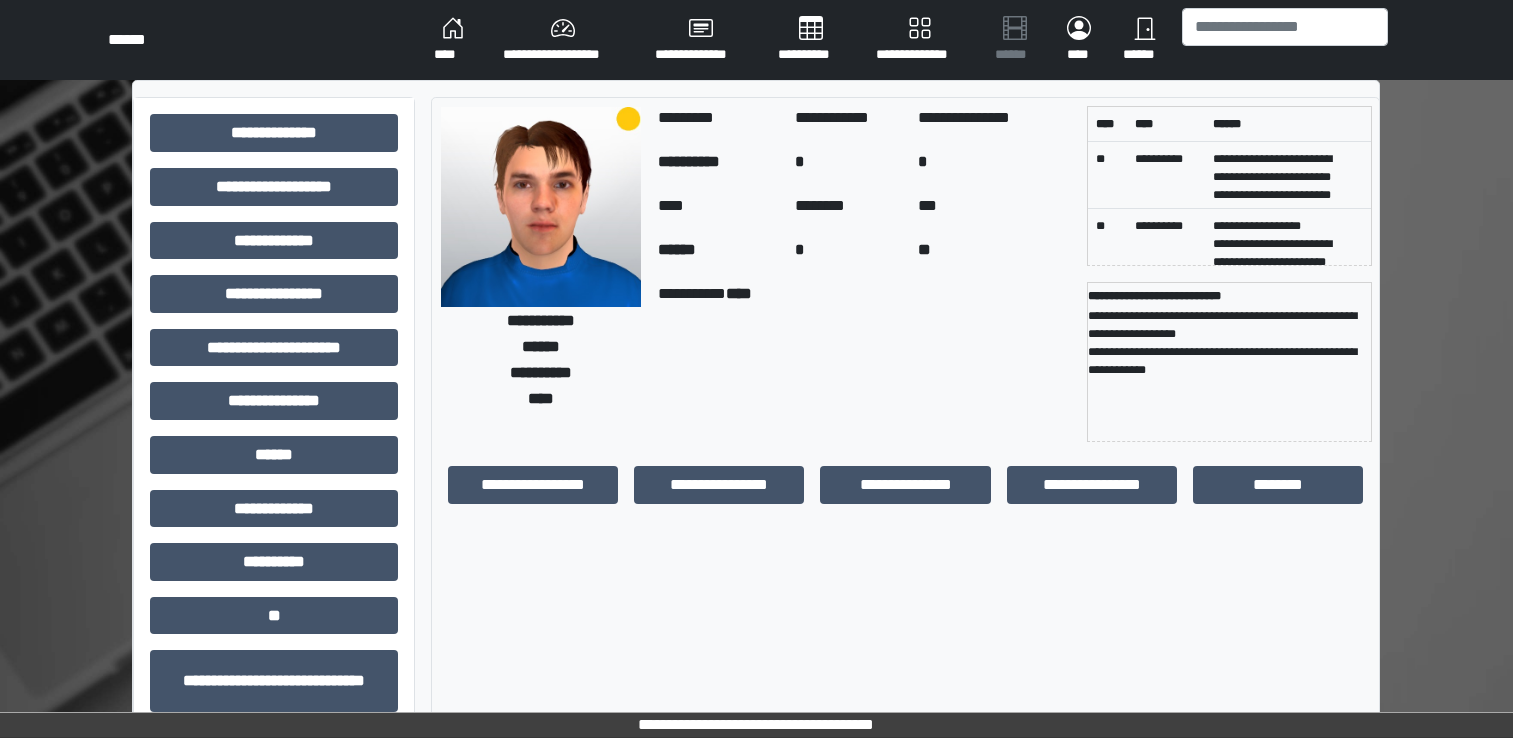 scroll, scrollTop: 0, scrollLeft: 0, axis: both 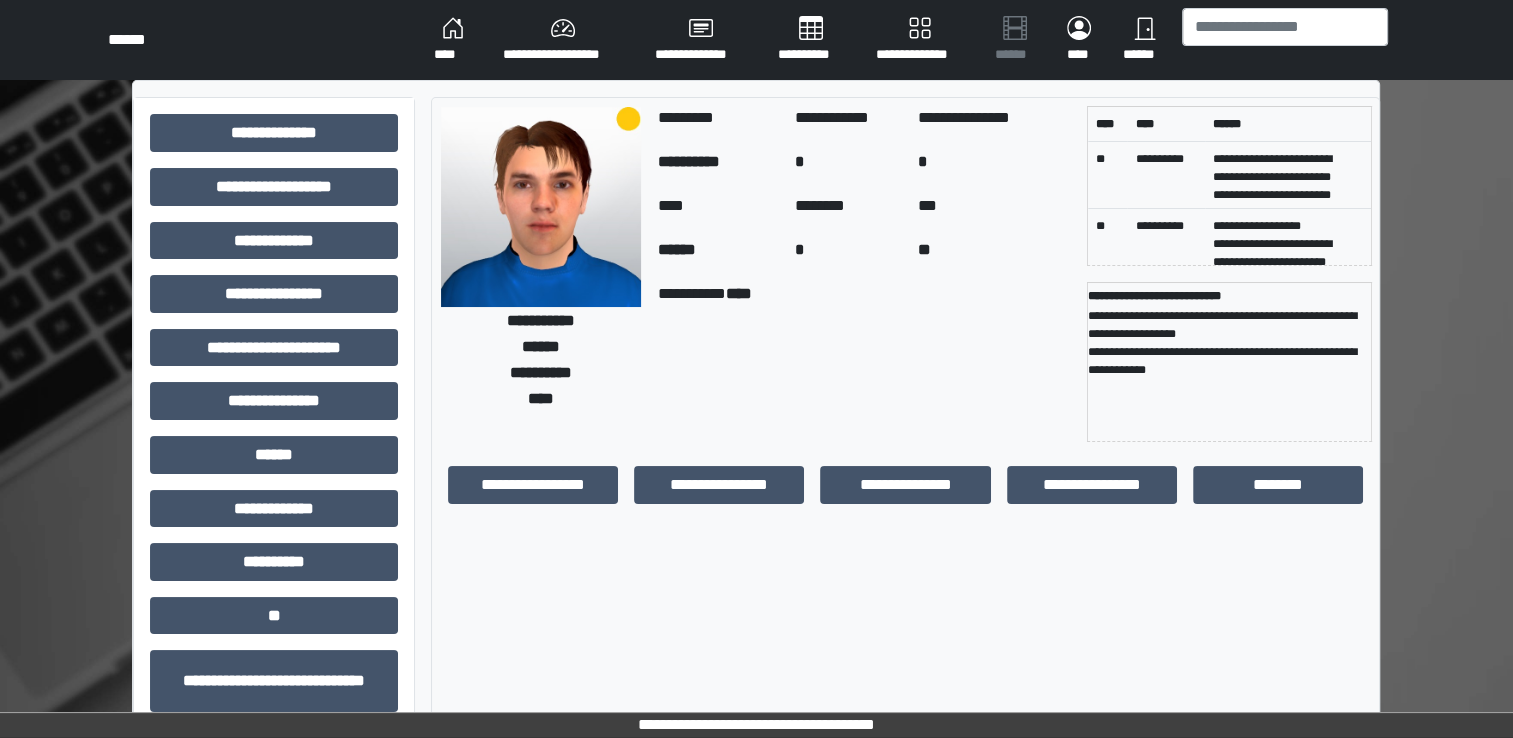 drag, startPoint x: 1512, startPoint y: 135, endPoint x: 1521, endPoint y: 332, distance: 197.20547 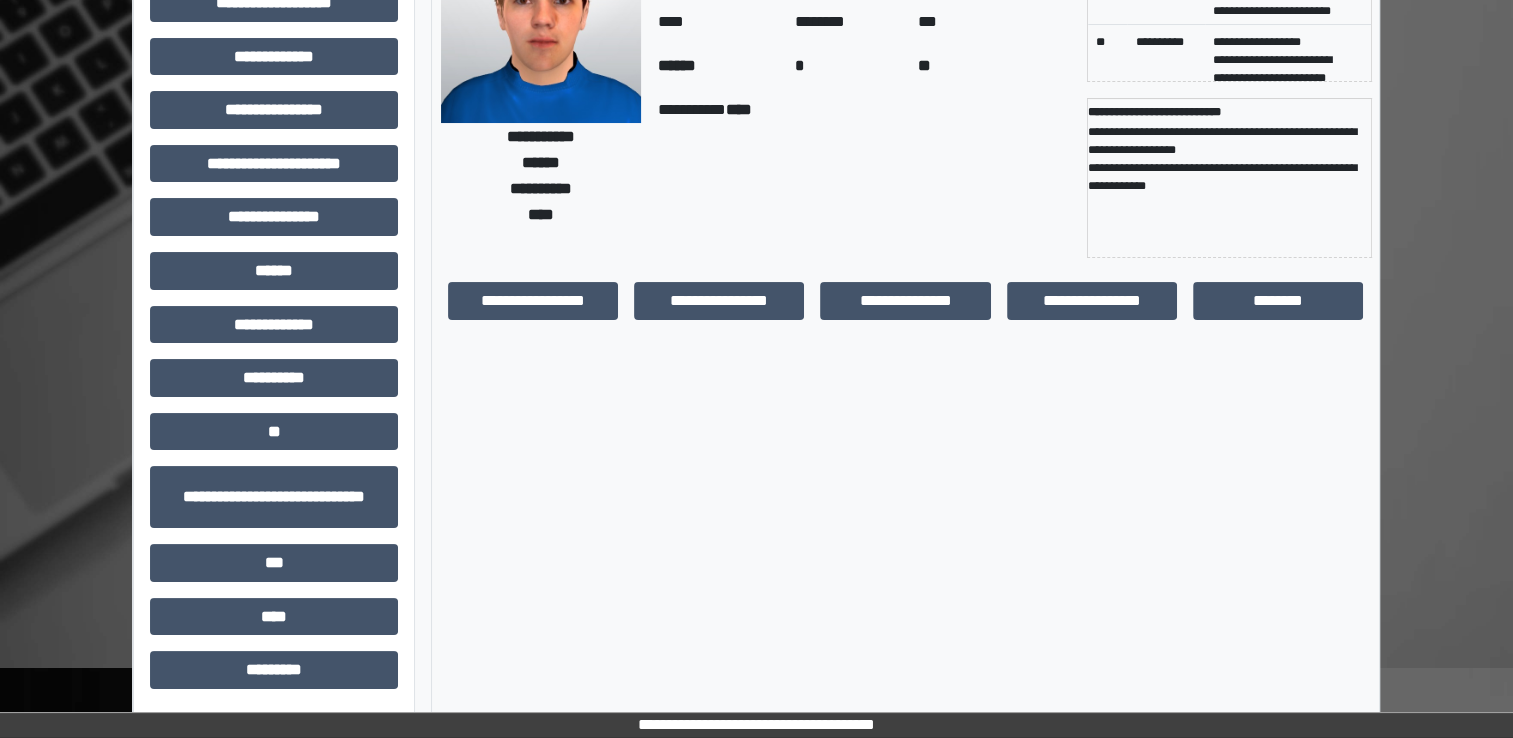 scroll, scrollTop: 0, scrollLeft: 0, axis: both 